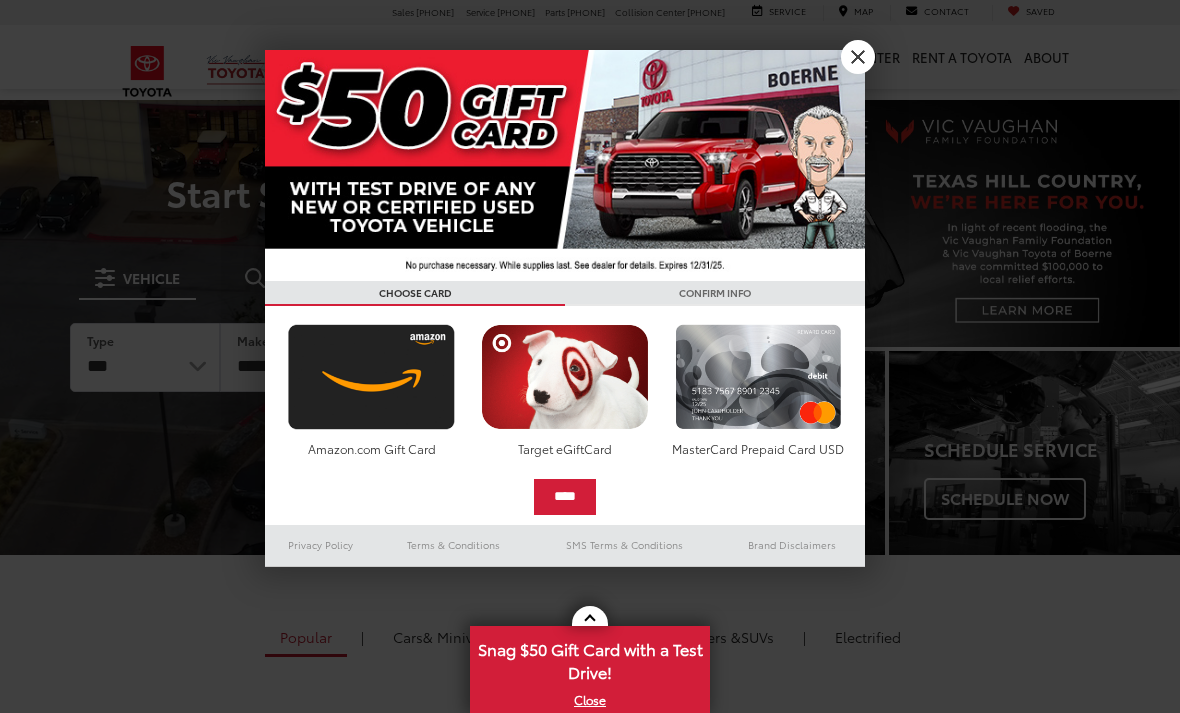 scroll, scrollTop: 0, scrollLeft: 0, axis: both 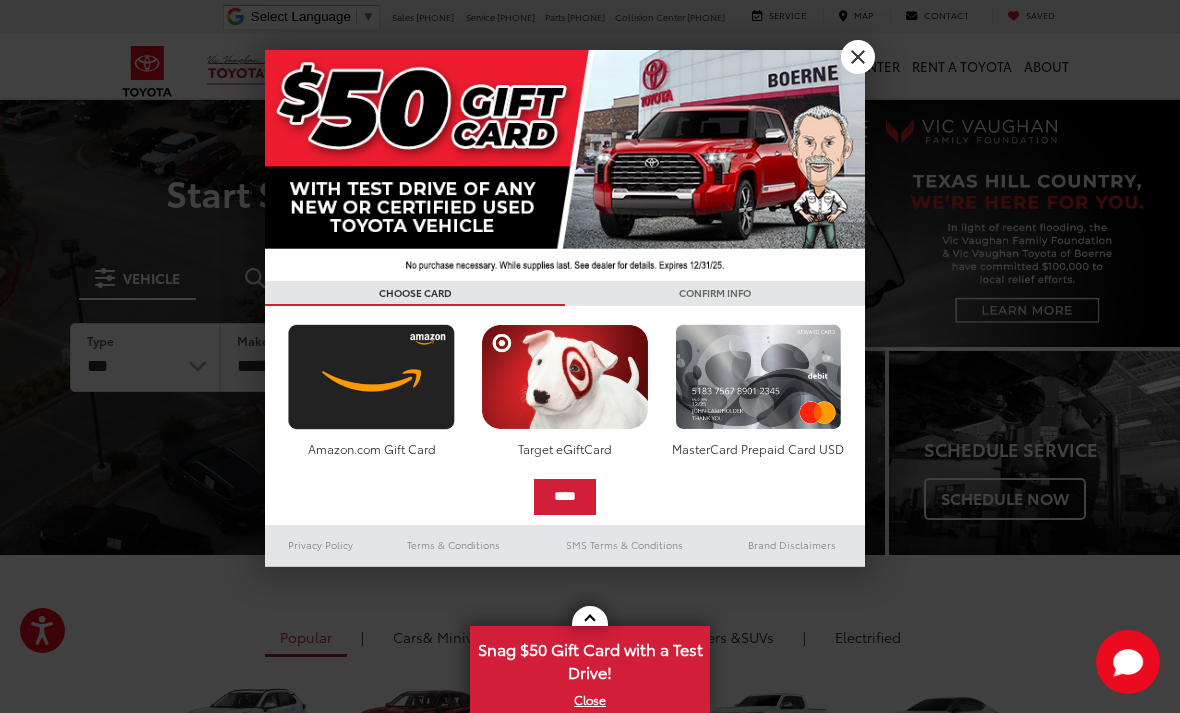 click on "X" at bounding box center [858, 57] 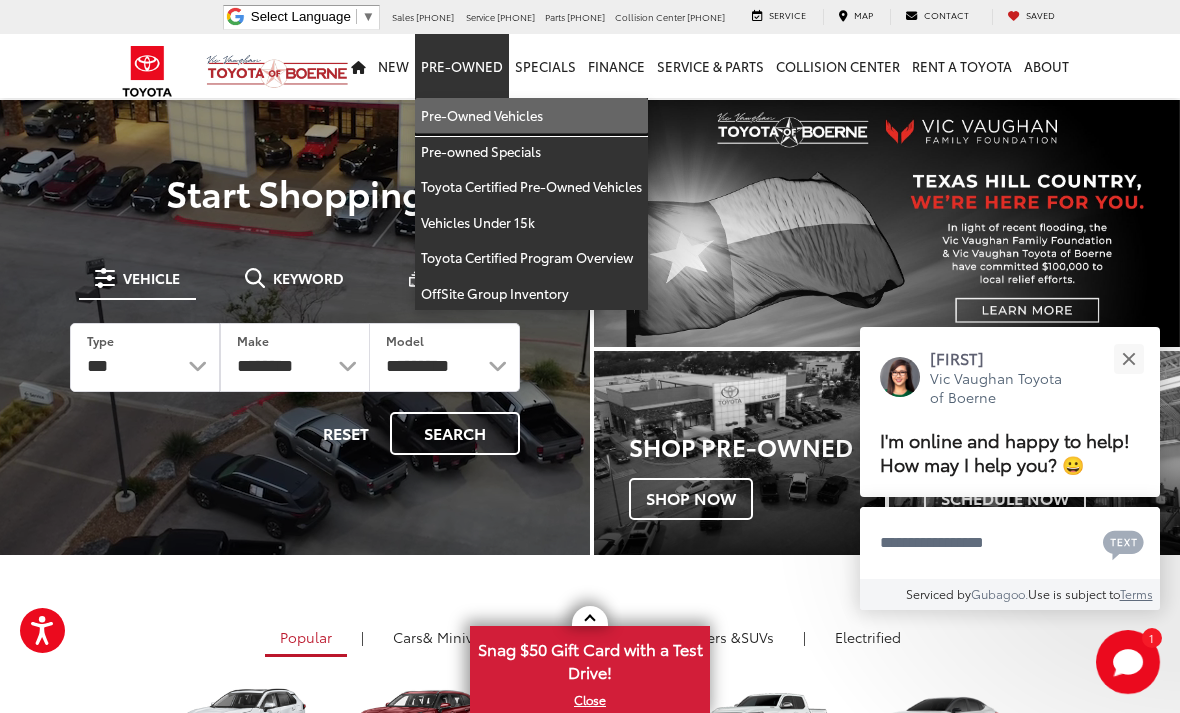 click on "Pre-Owned Vehicles" at bounding box center [531, 116] 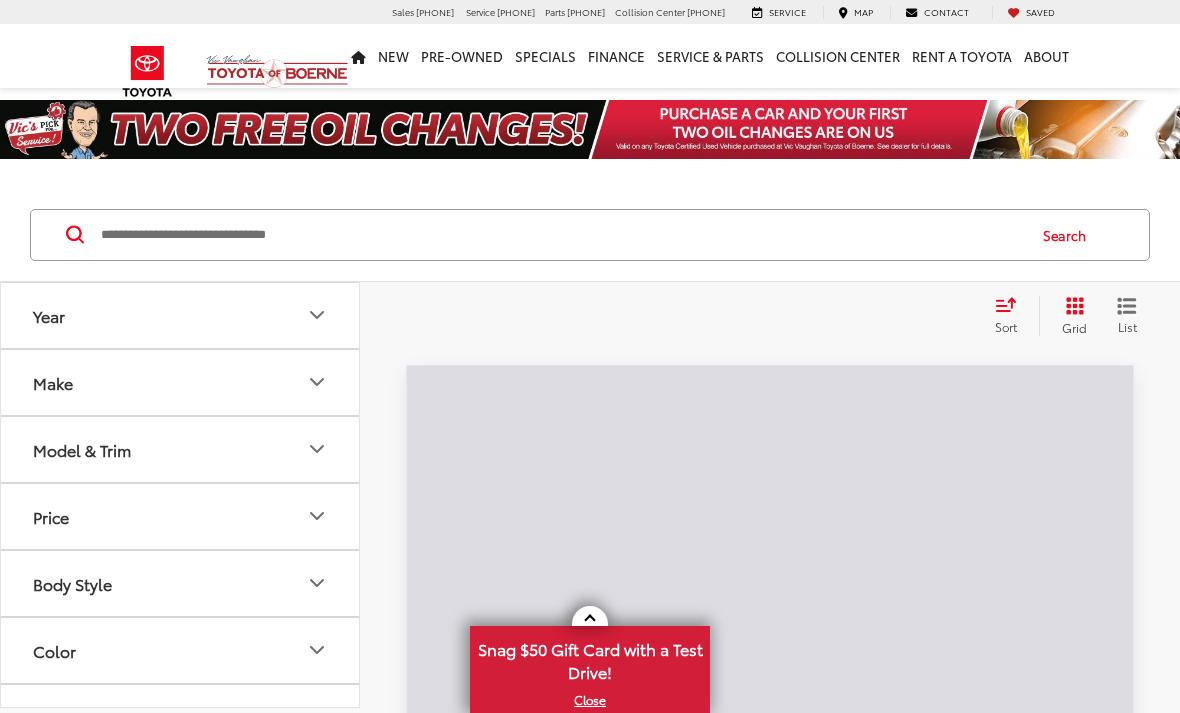 scroll, scrollTop: 0, scrollLeft: 0, axis: both 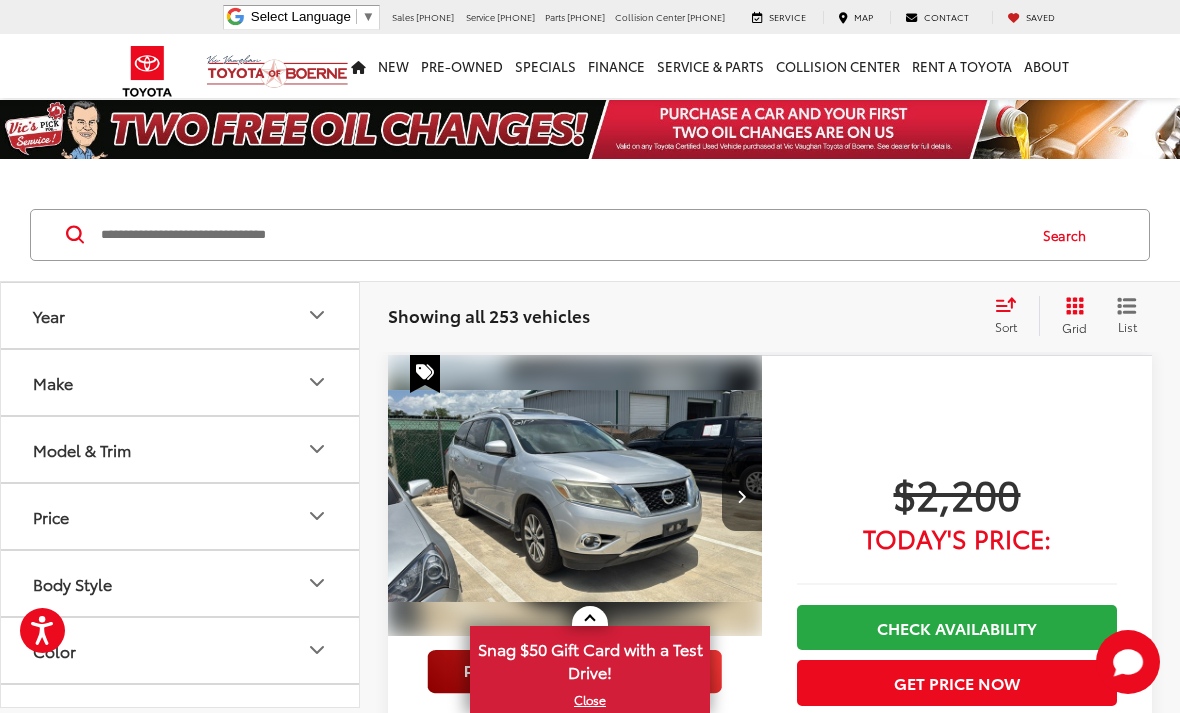 click at bounding box center (561, 235) 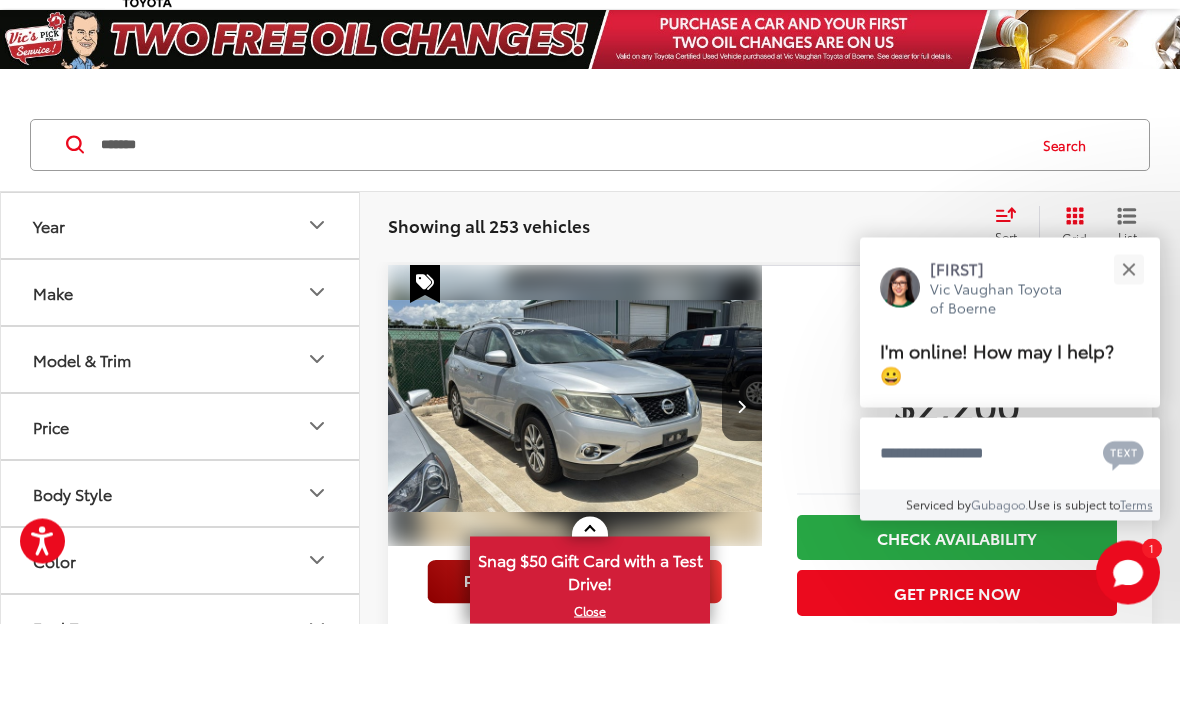 type on "*******" 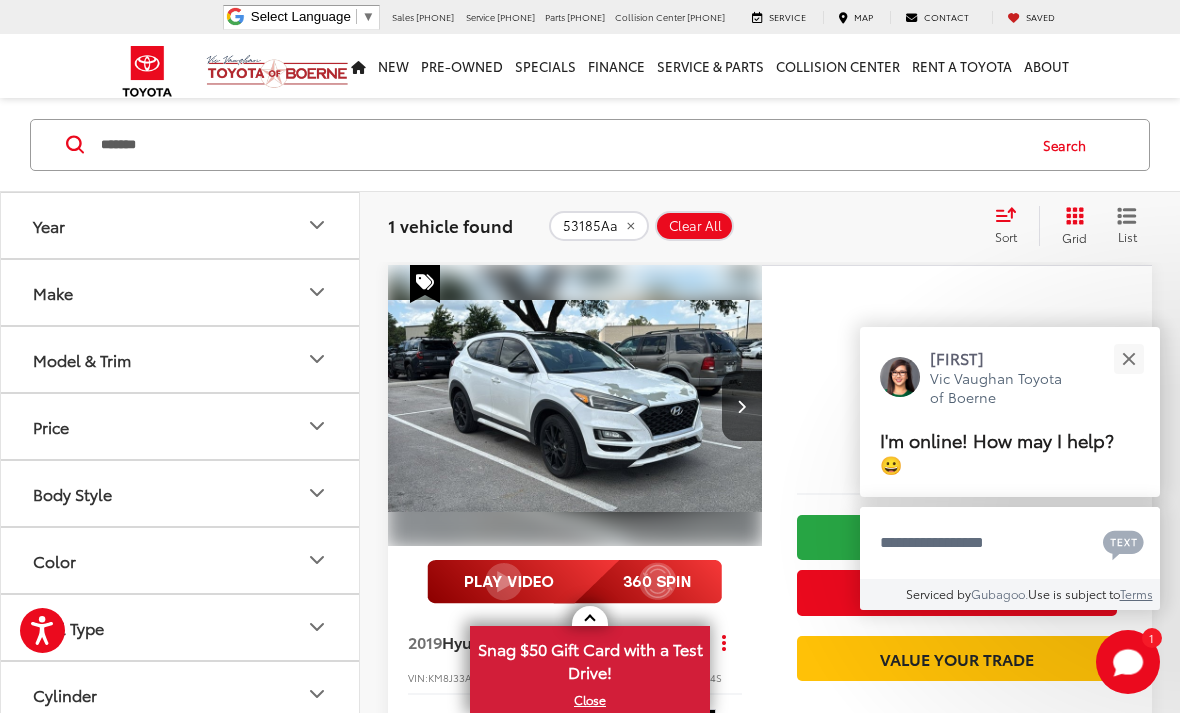 click at bounding box center (1128, 358) 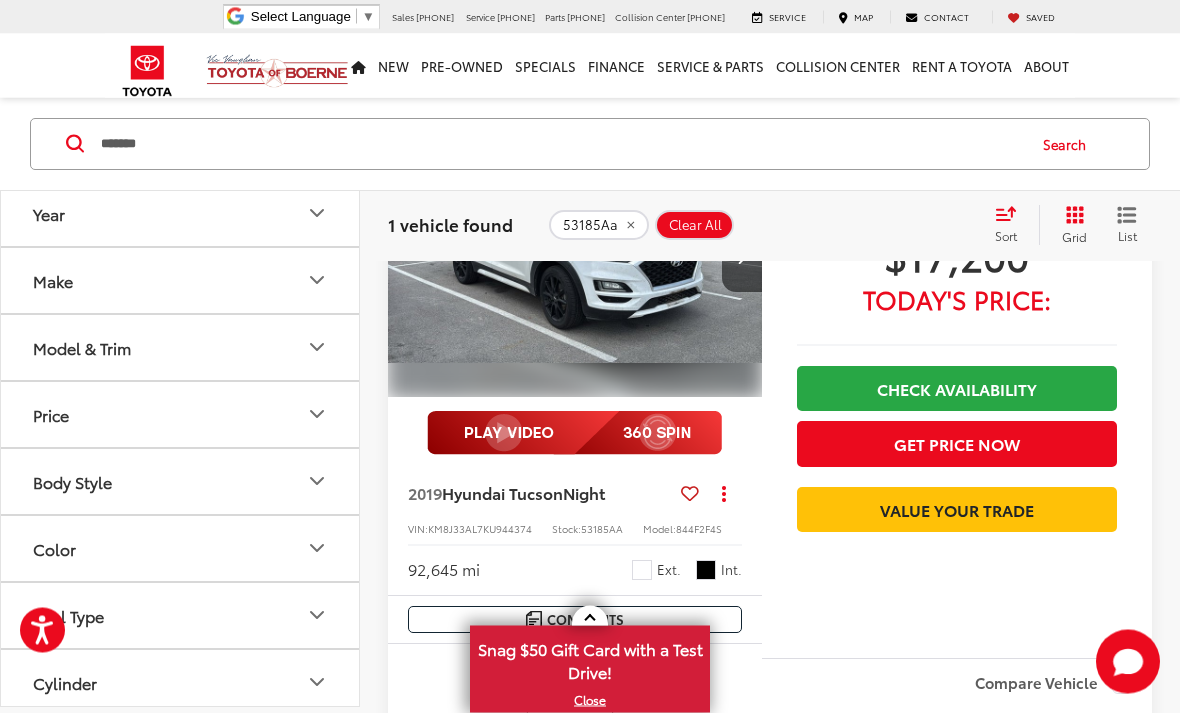 scroll, scrollTop: 239, scrollLeft: 0, axis: vertical 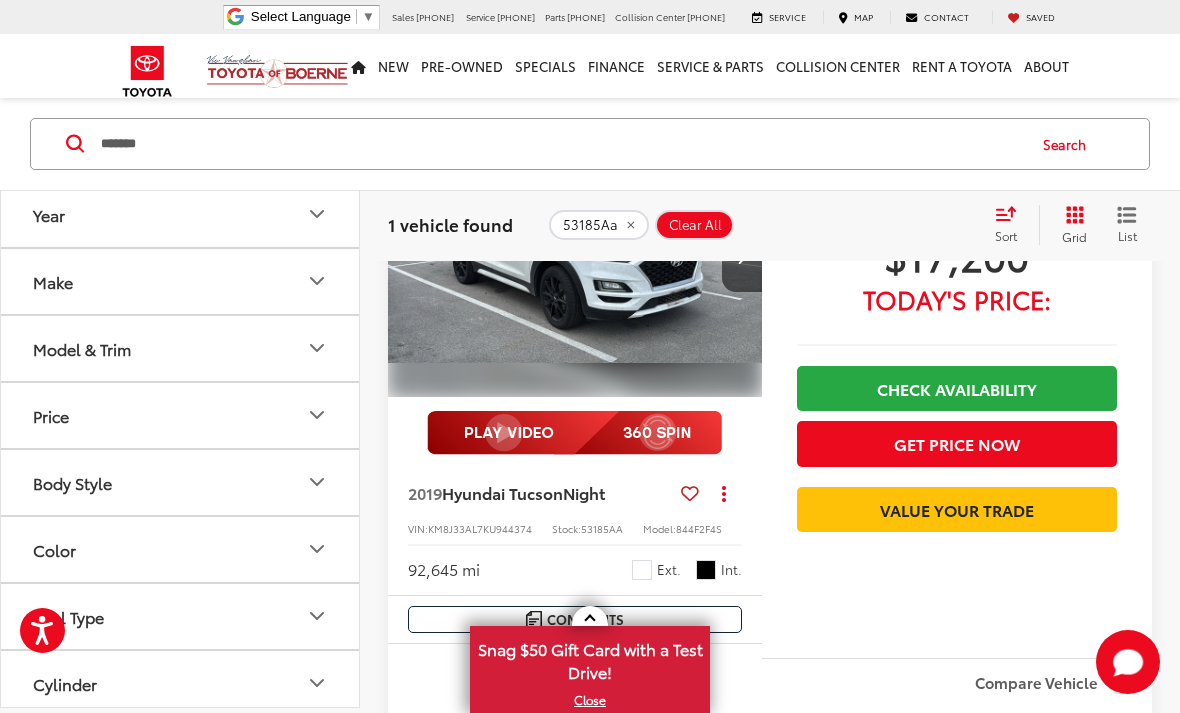 click at bounding box center (575, 257) 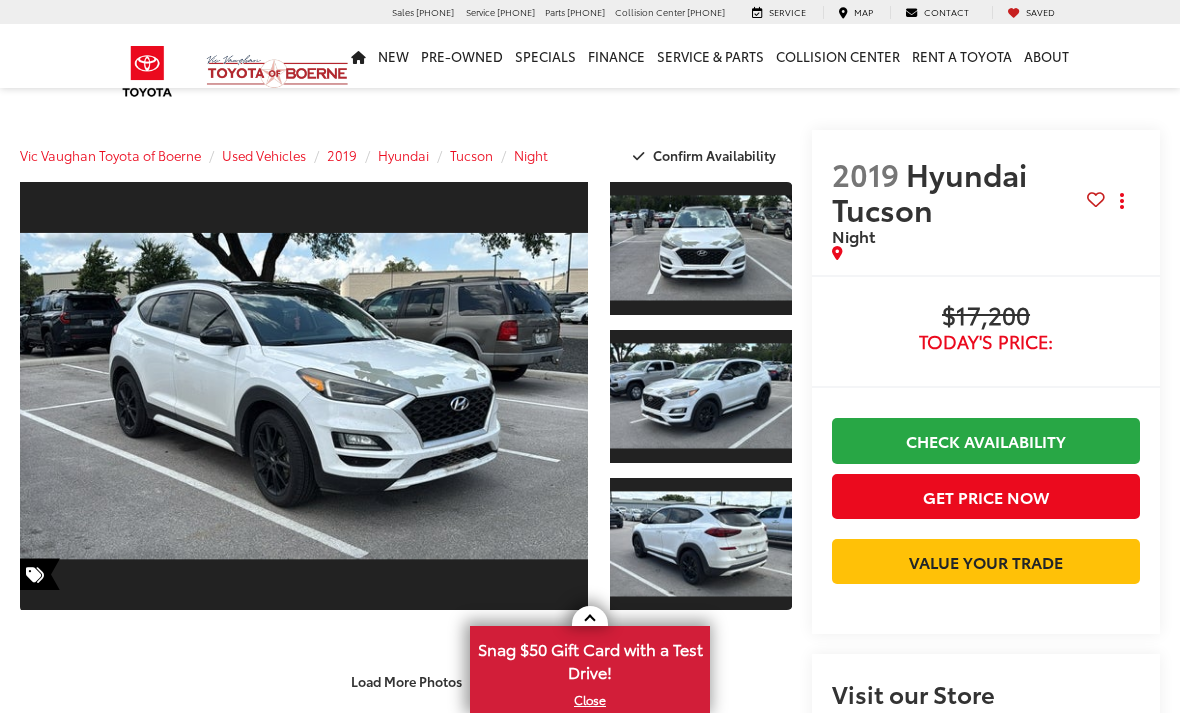 scroll, scrollTop: 0, scrollLeft: 0, axis: both 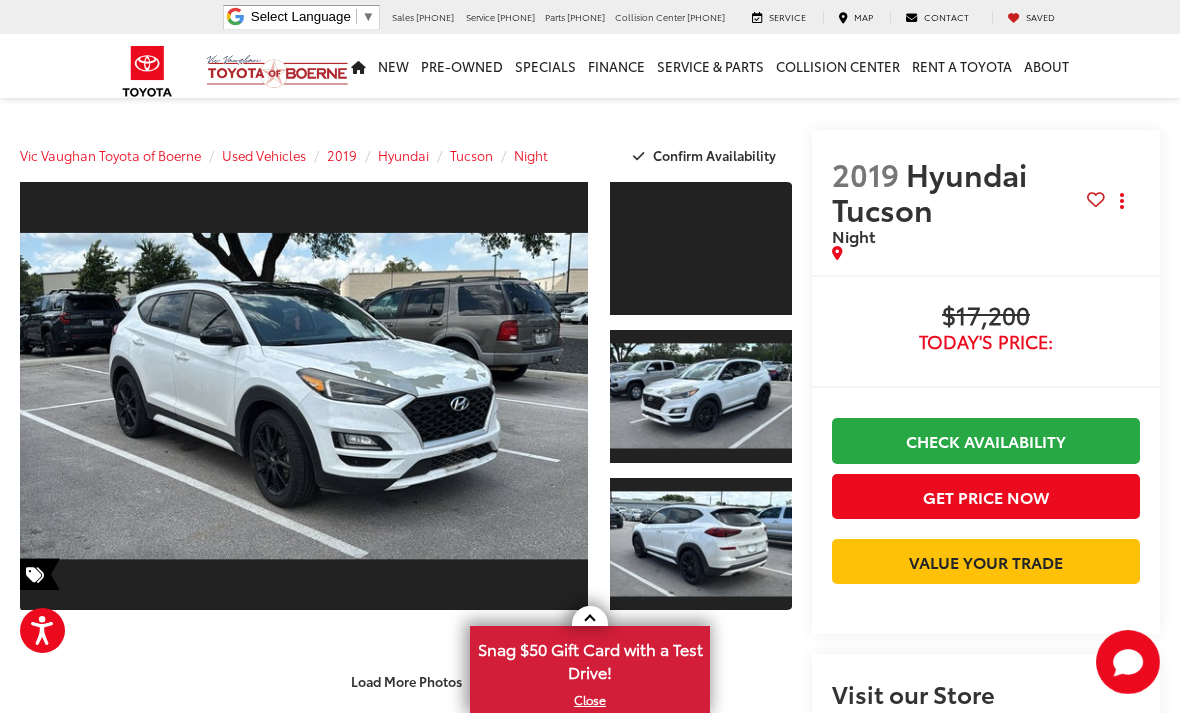 click at bounding box center [701, 396] 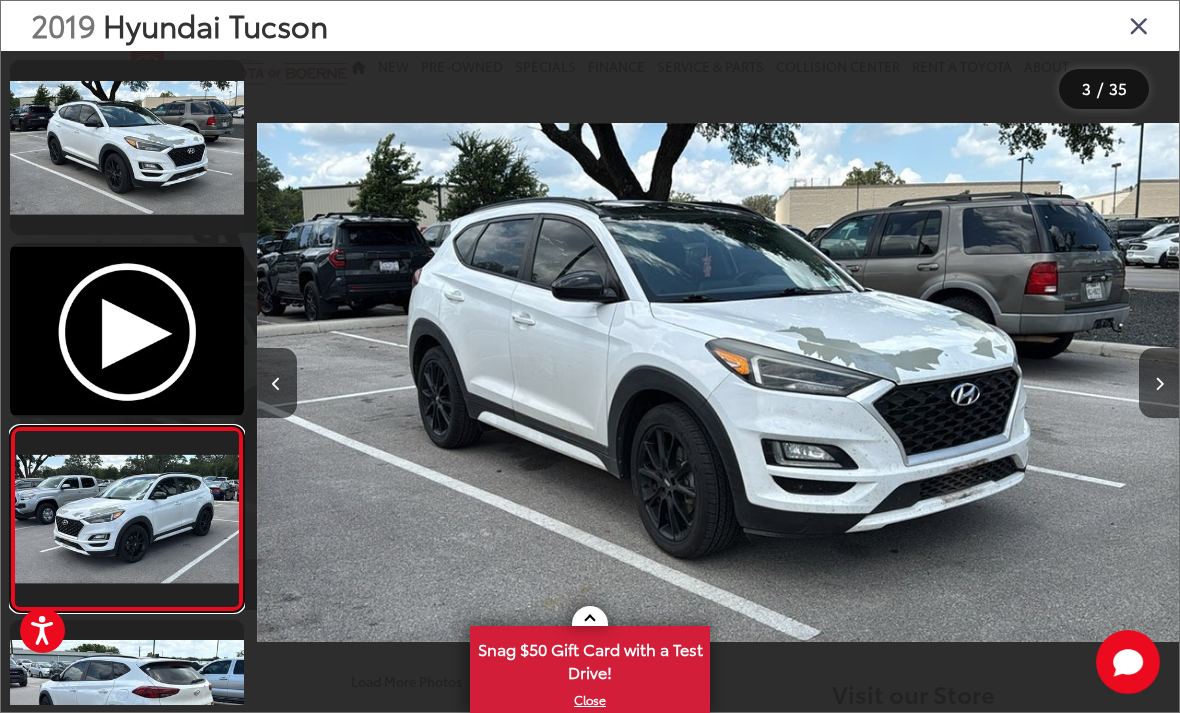 scroll, scrollTop: 0, scrollLeft: 1615, axis: horizontal 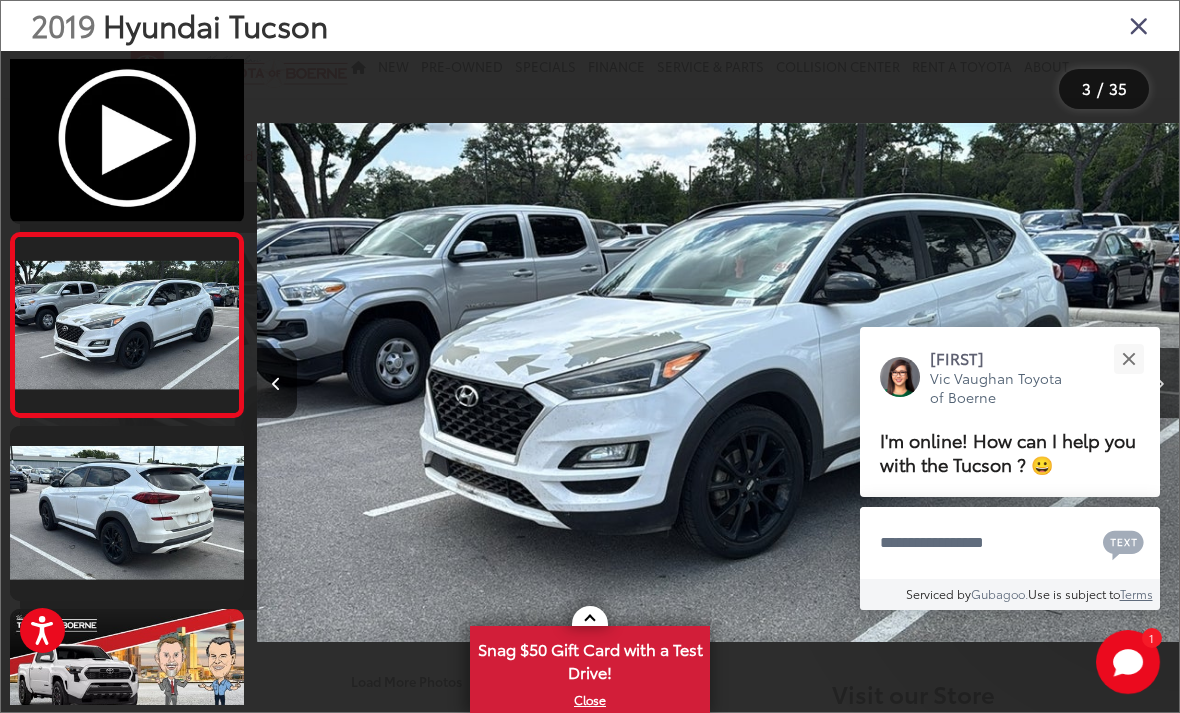 click at bounding box center [1128, 358] 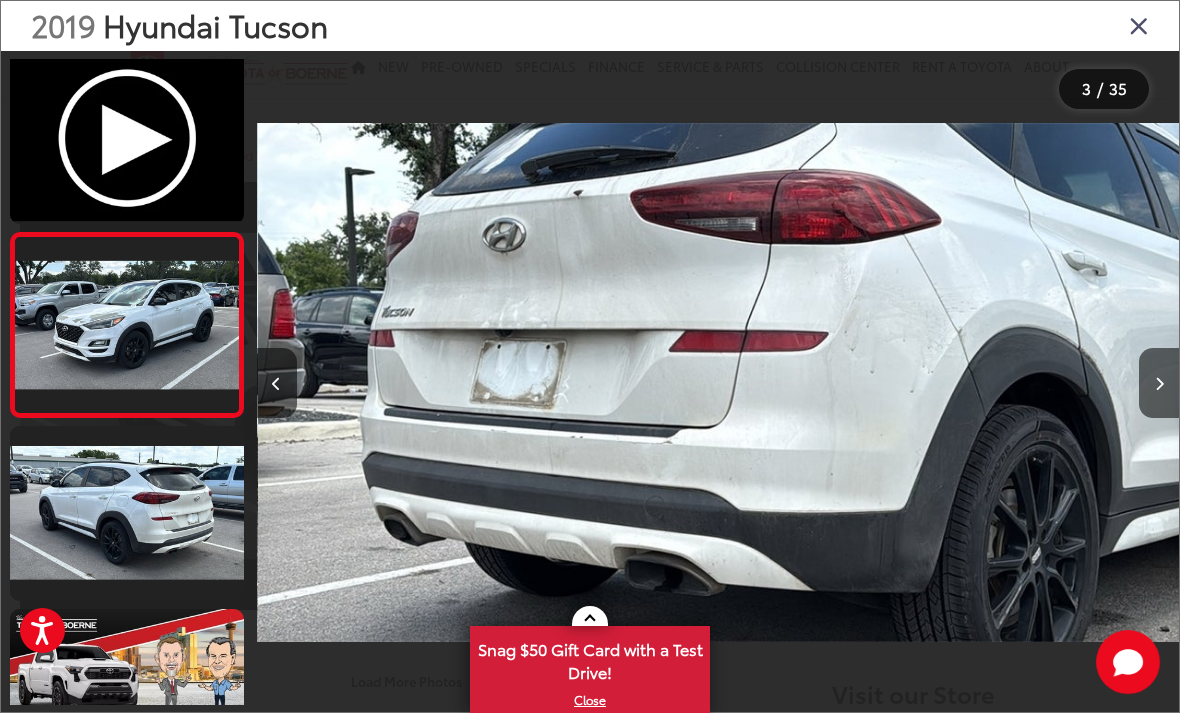 scroll, scrollTop: 0, scrollLeft: 8302, axis: horizontal 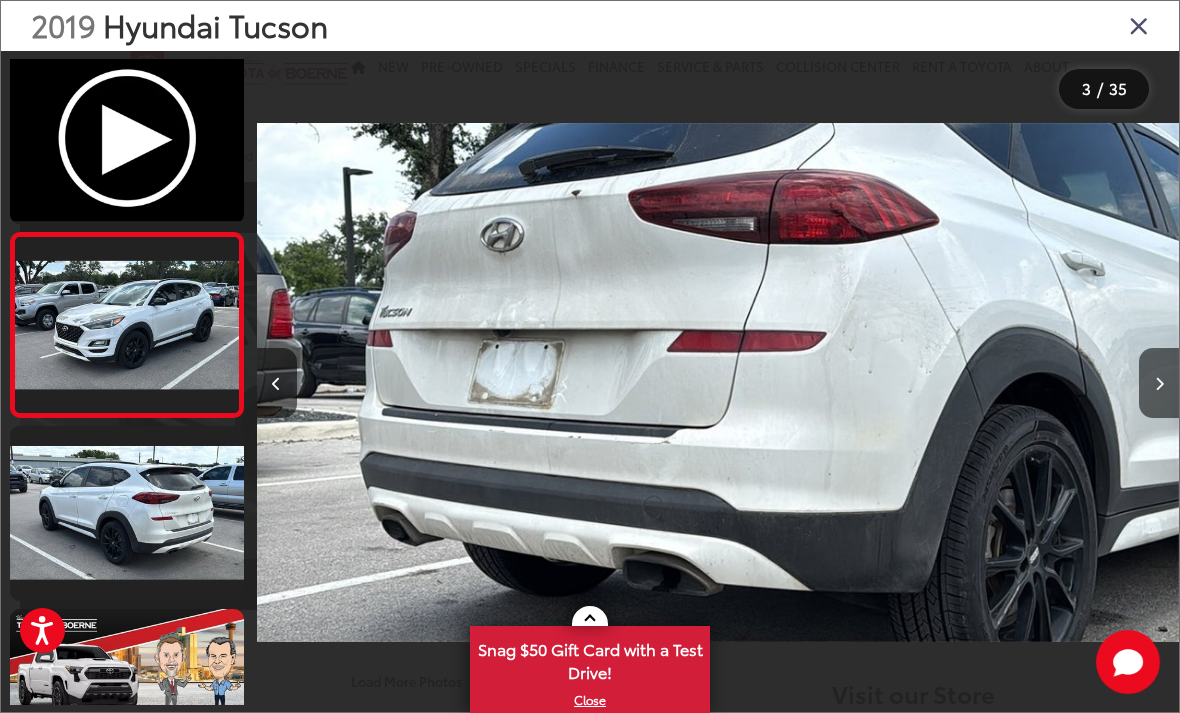 click at bounding box center [1139, 25] 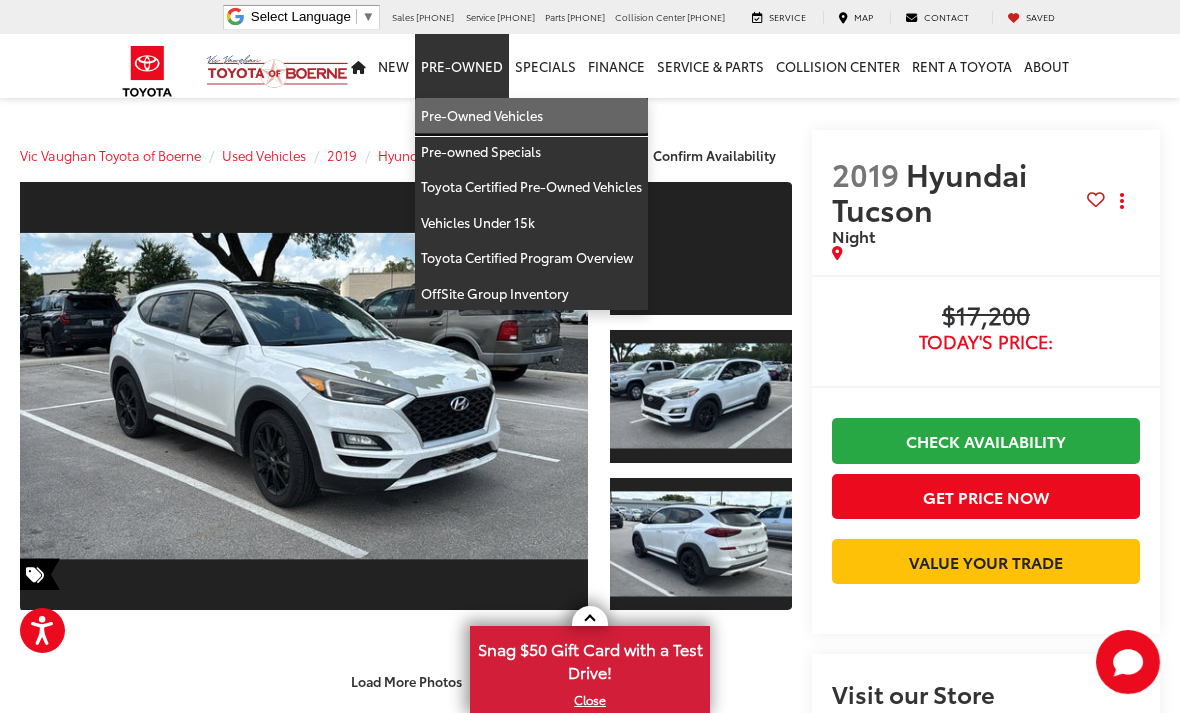 click on "Pre-Owned Vehicles" at bounding box center [531, 116] 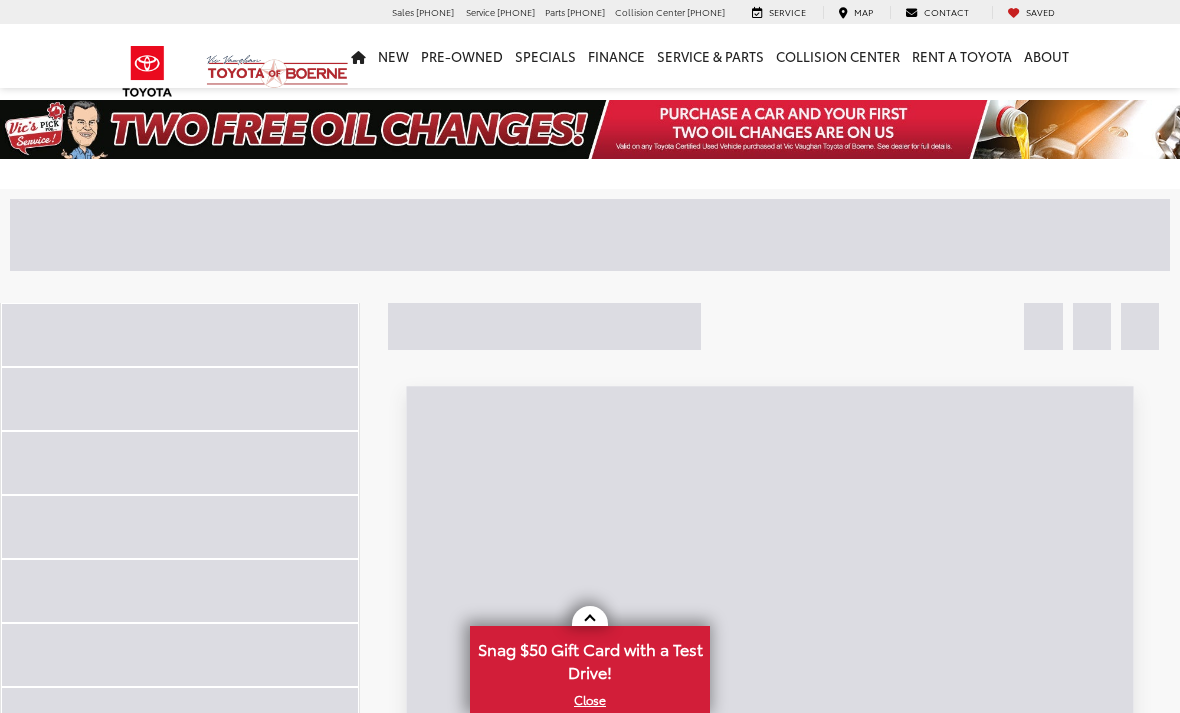 scroll, scrollTop: 0, scrollLeft: 0, axis: both 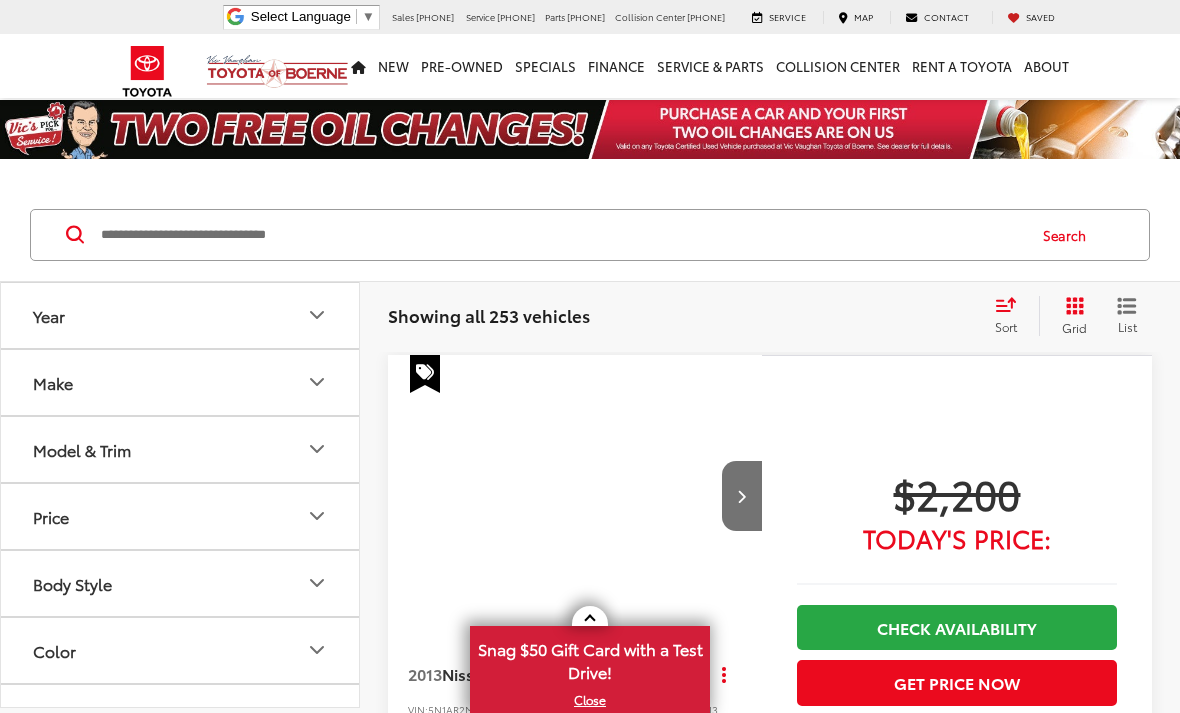 click at bounding box center [561, 235] 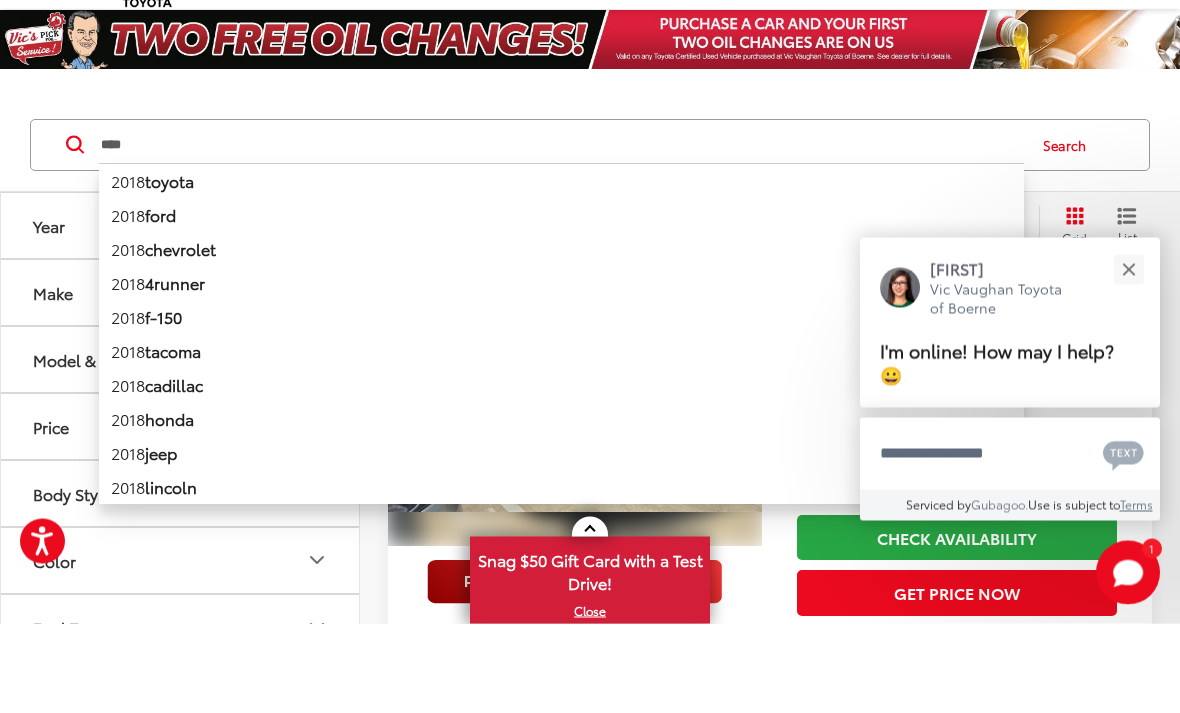 click on "Search" at bounding box center [1069, 235] 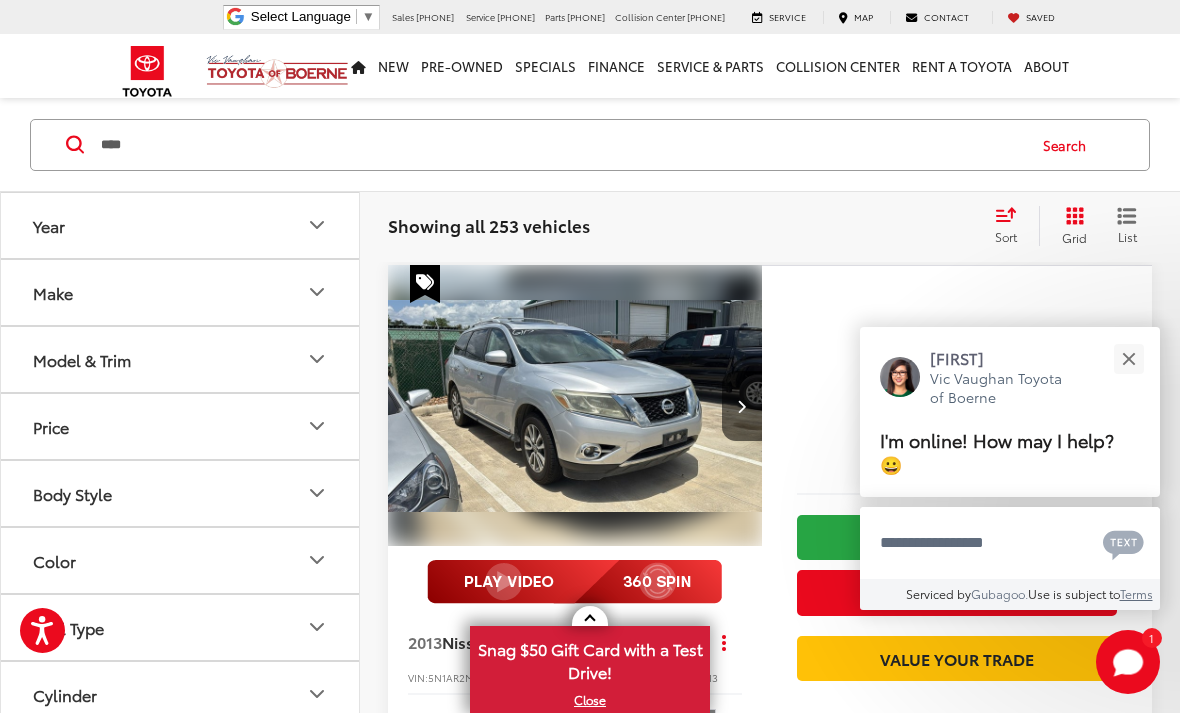 click on "****" at bounding box center (561, 145) 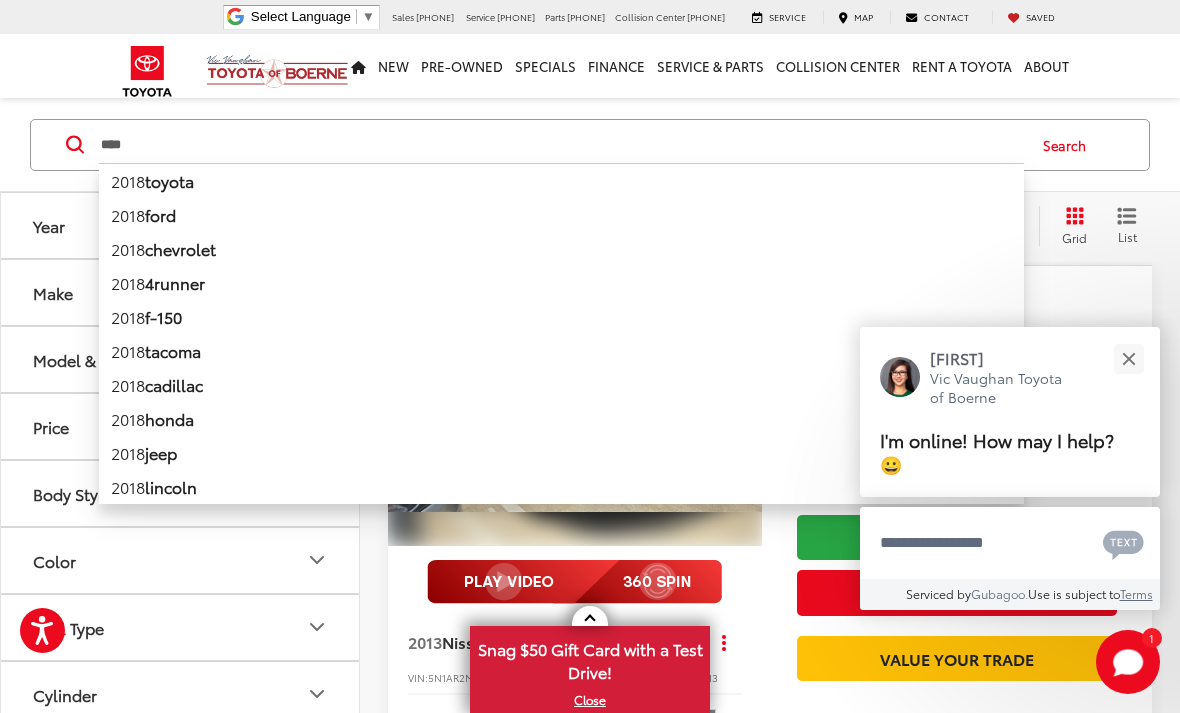 scroll, scrollTop: 89, scrollLeft: 0, axis: vertical 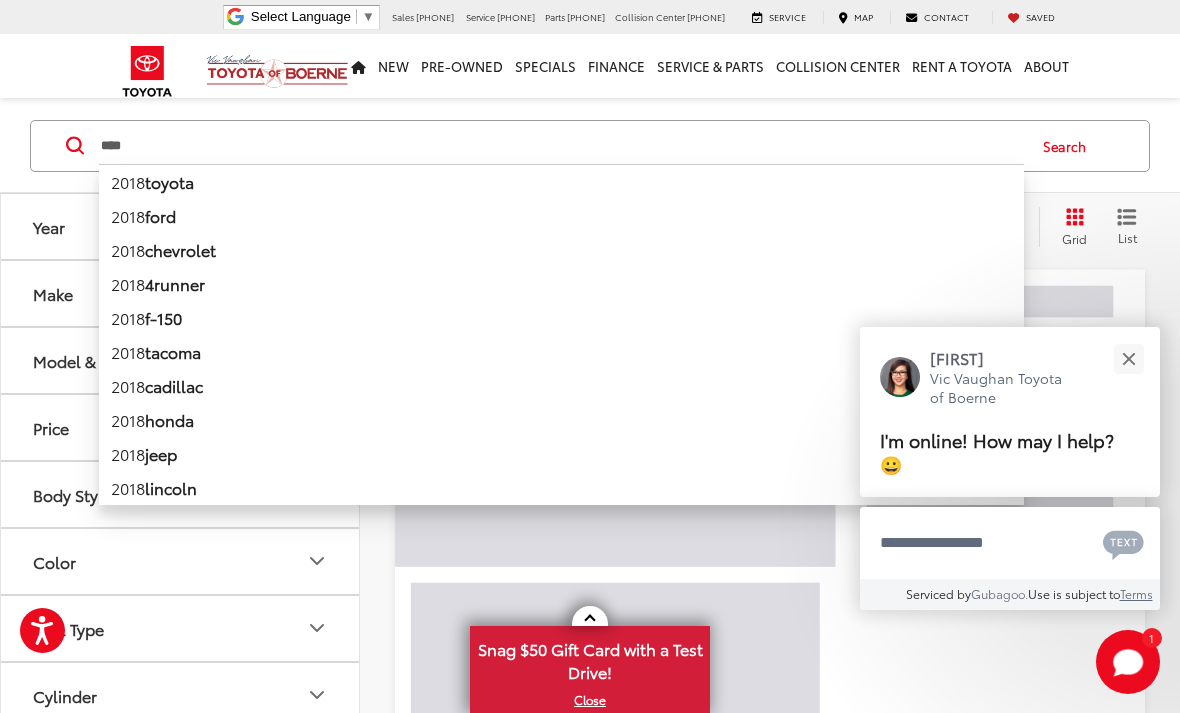 click on "****" at bounding box center (561, 146) 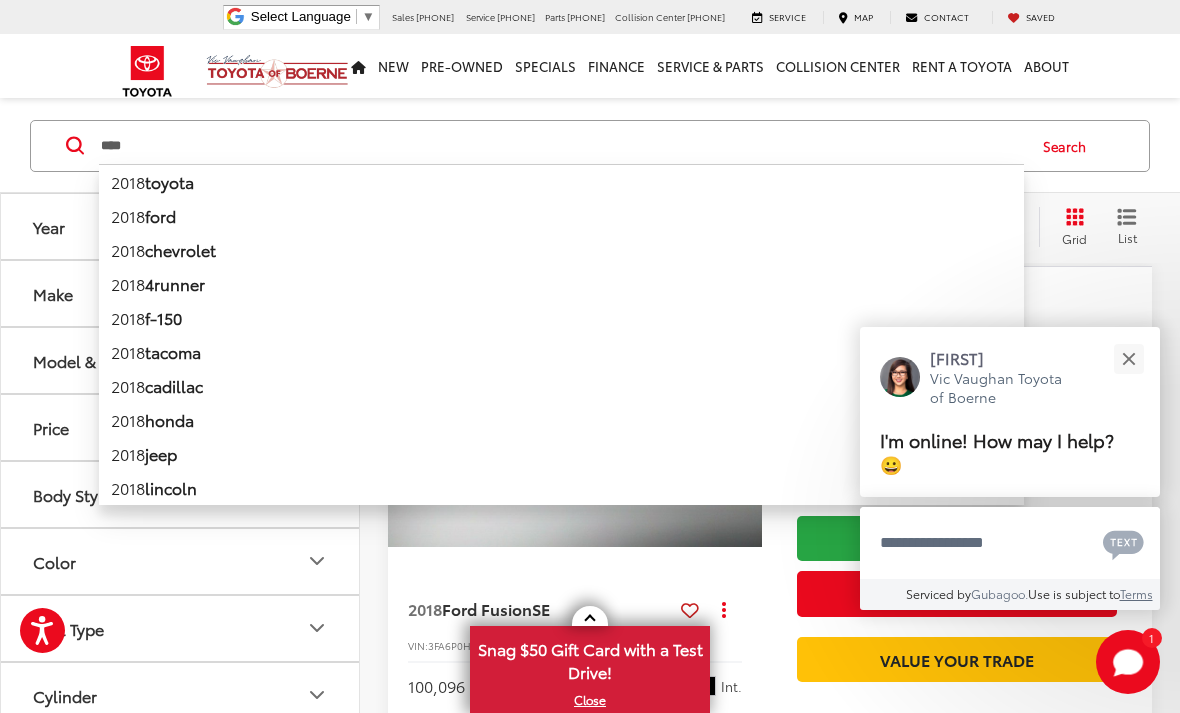 click on "****" at bounding box center (561, 146) 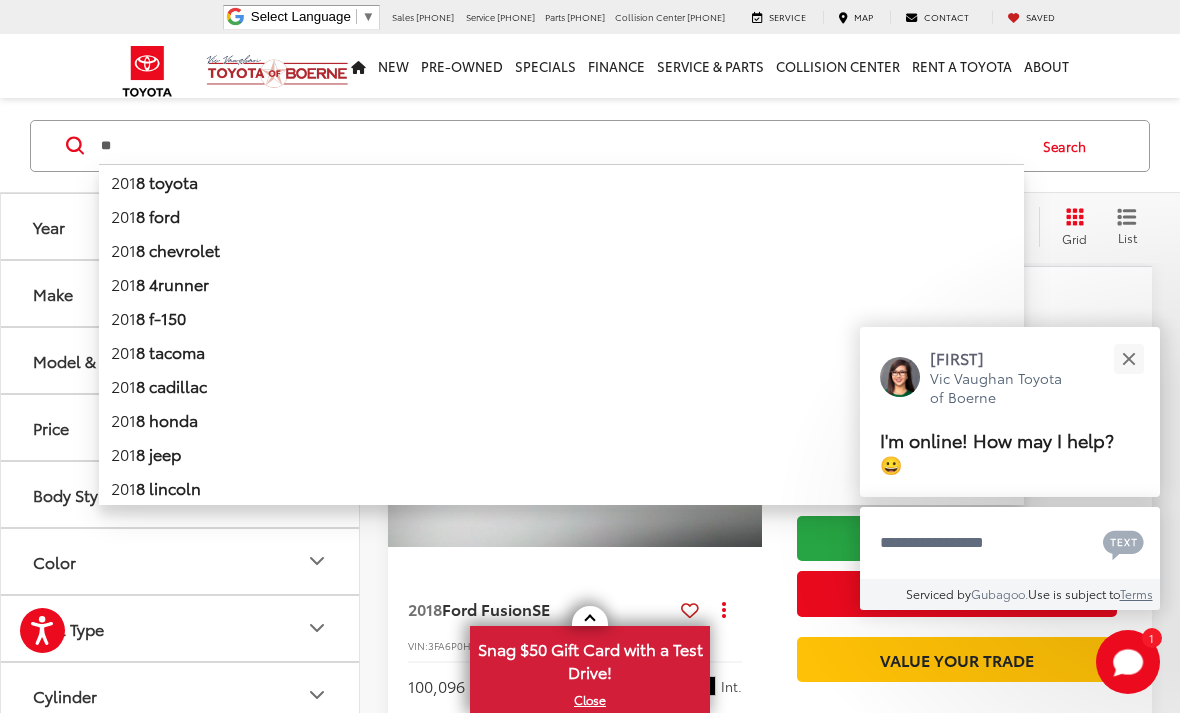 type on "*" 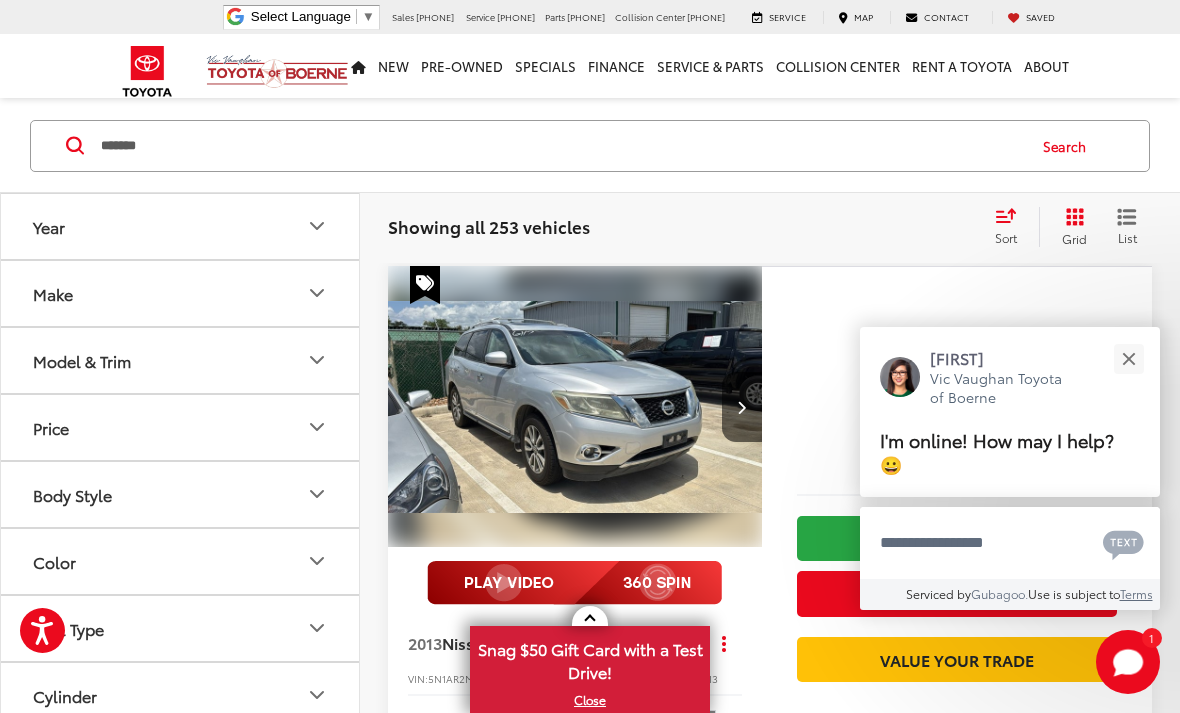 type on "*******" 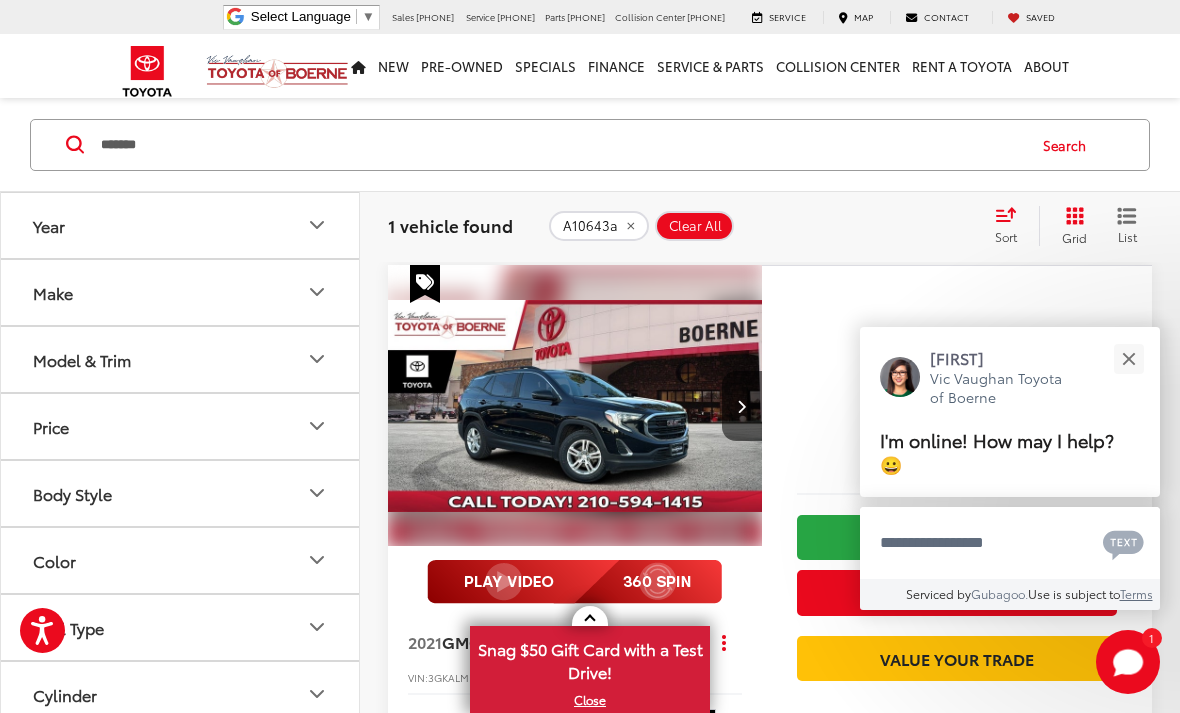 click at bounding box center [1128, 358] 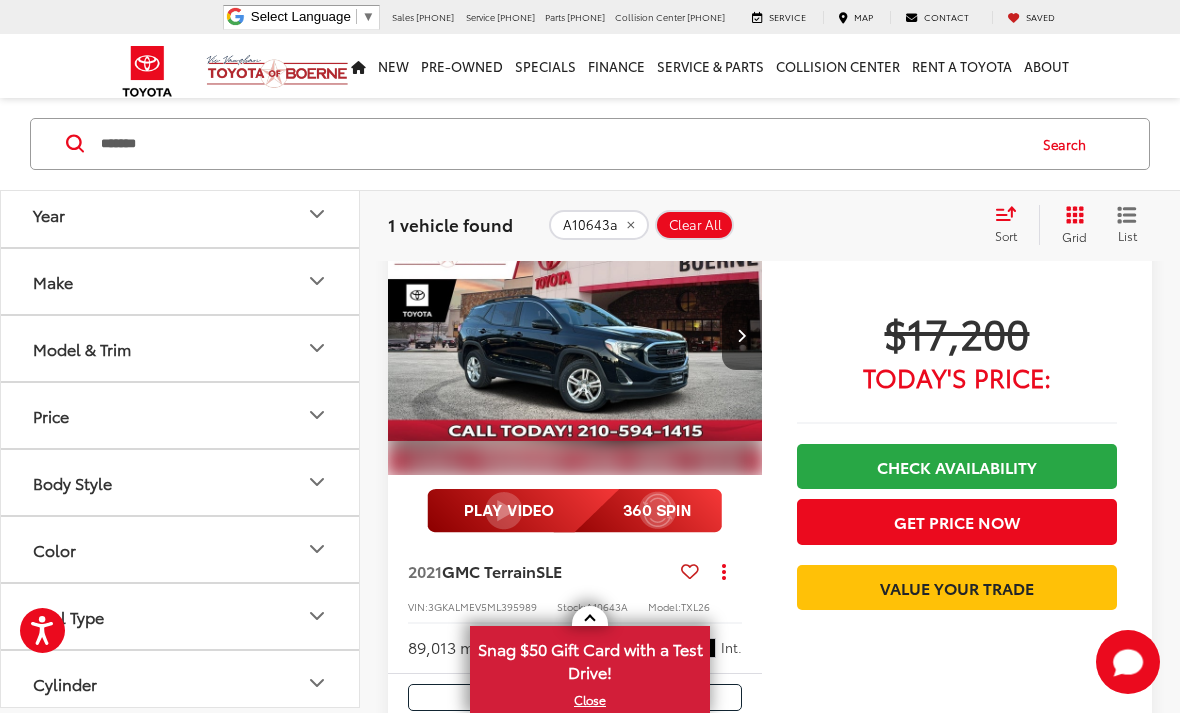 scroll, scrollTop: 165, scrollLeft: 0, axis: vertical 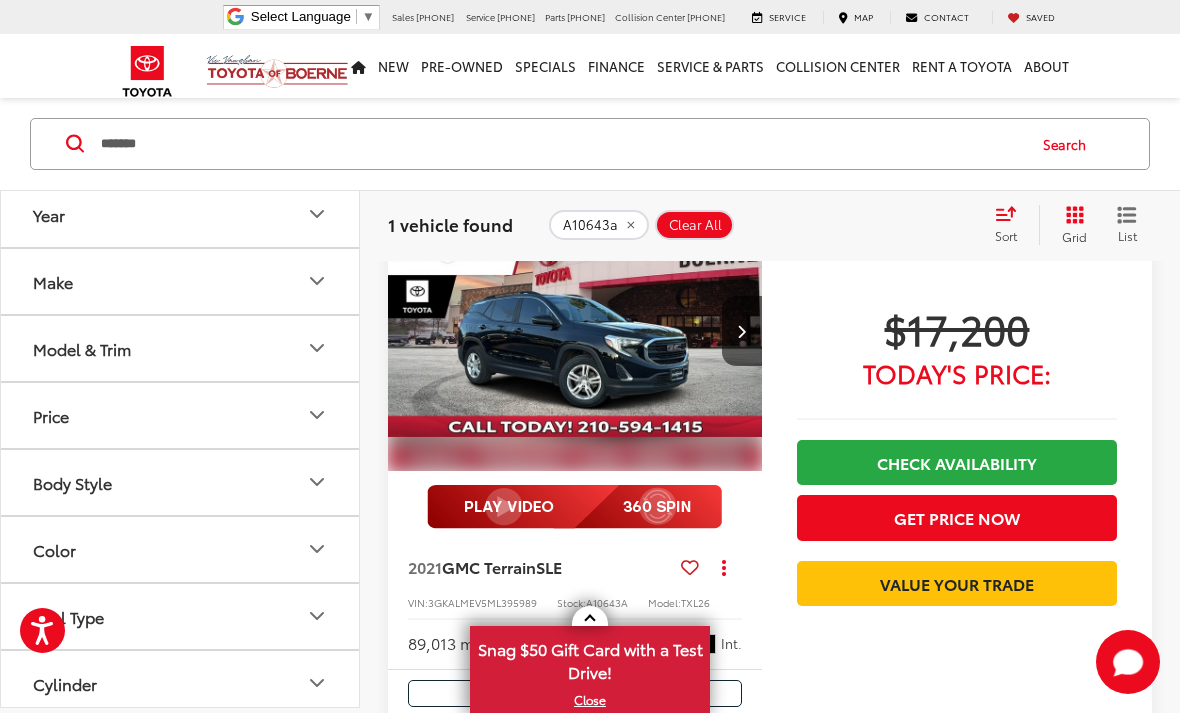 click at bounding box center (741, 331) 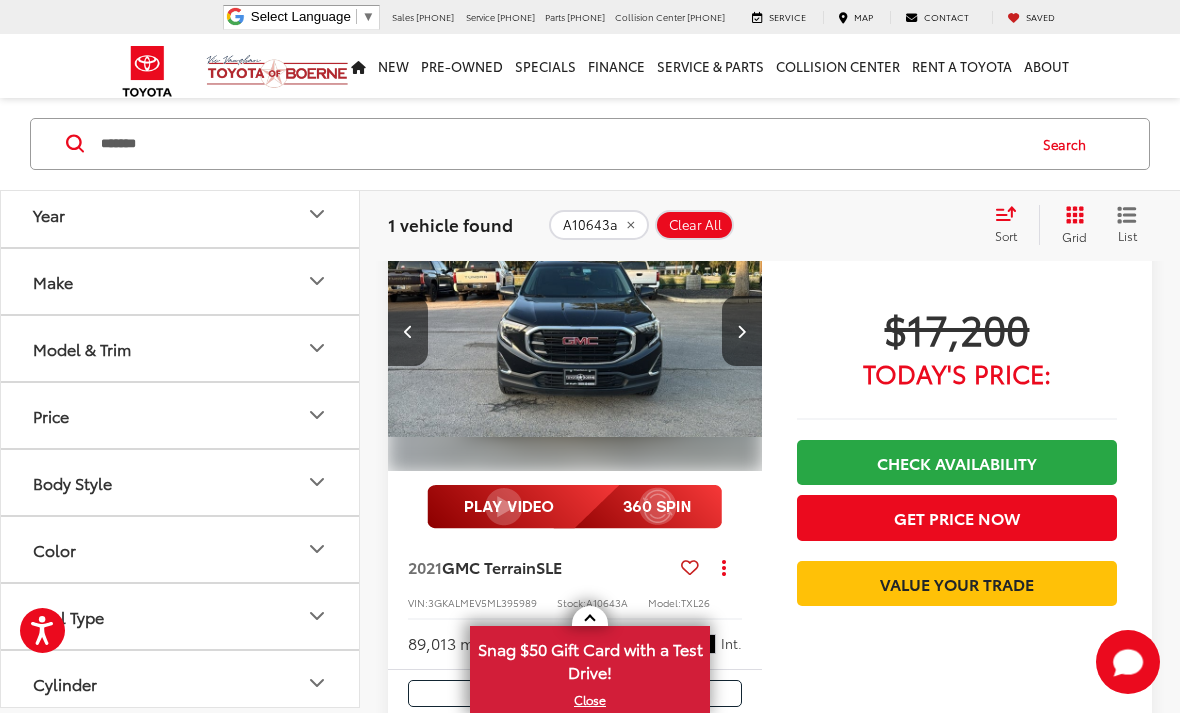 click at bounding box center [742, 331] 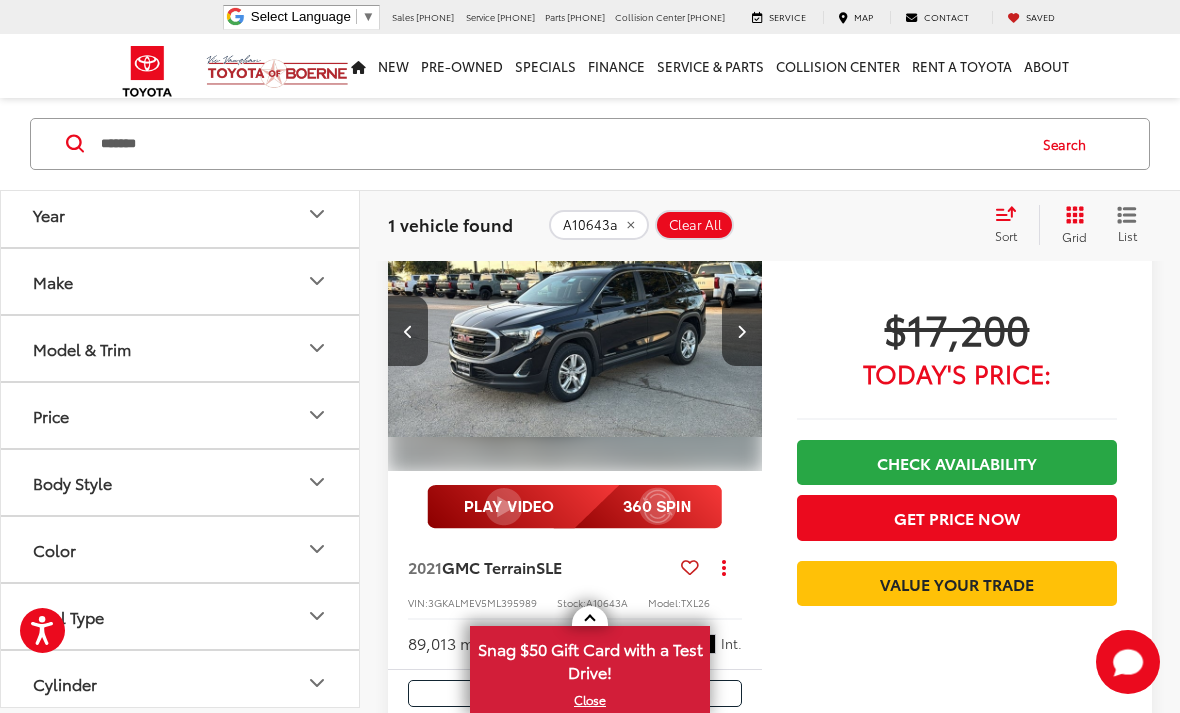 scroll, scrollTop: 0, scrollLeft: 754, axis: horizontal 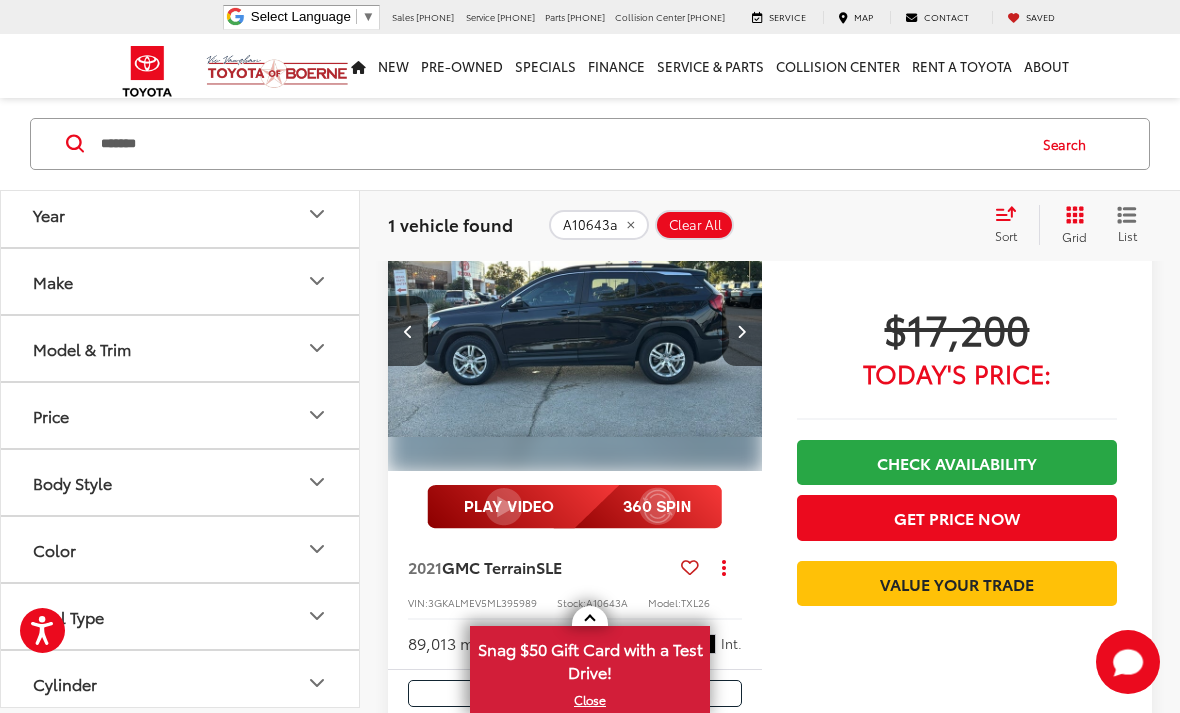 click at bounding box center [575, 331] 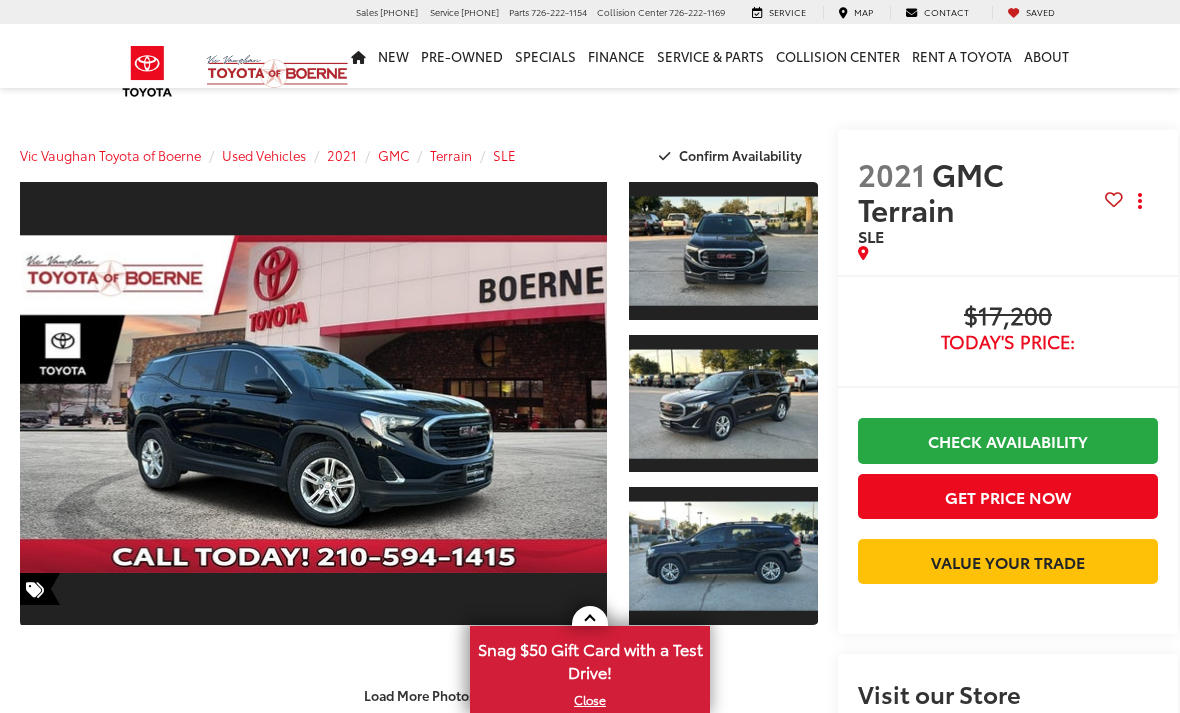 scroll, scrollTop: 0, scrollLeft: 0, axis: both 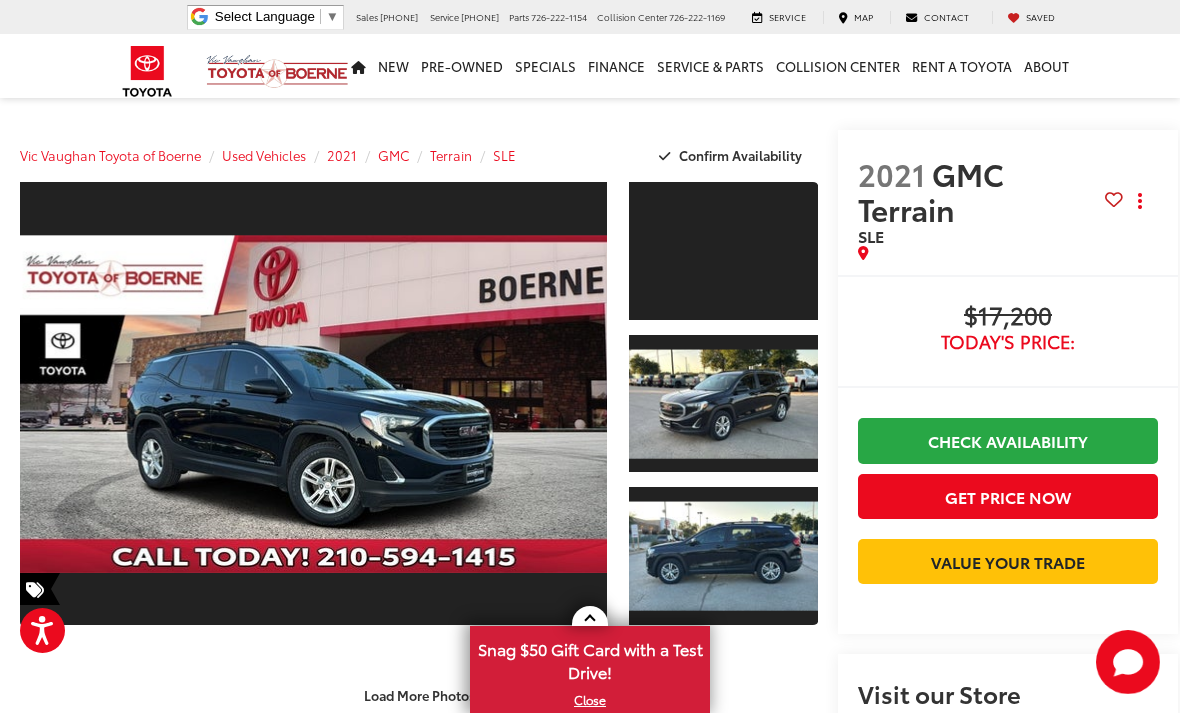 click at bounding box center [723, 404] 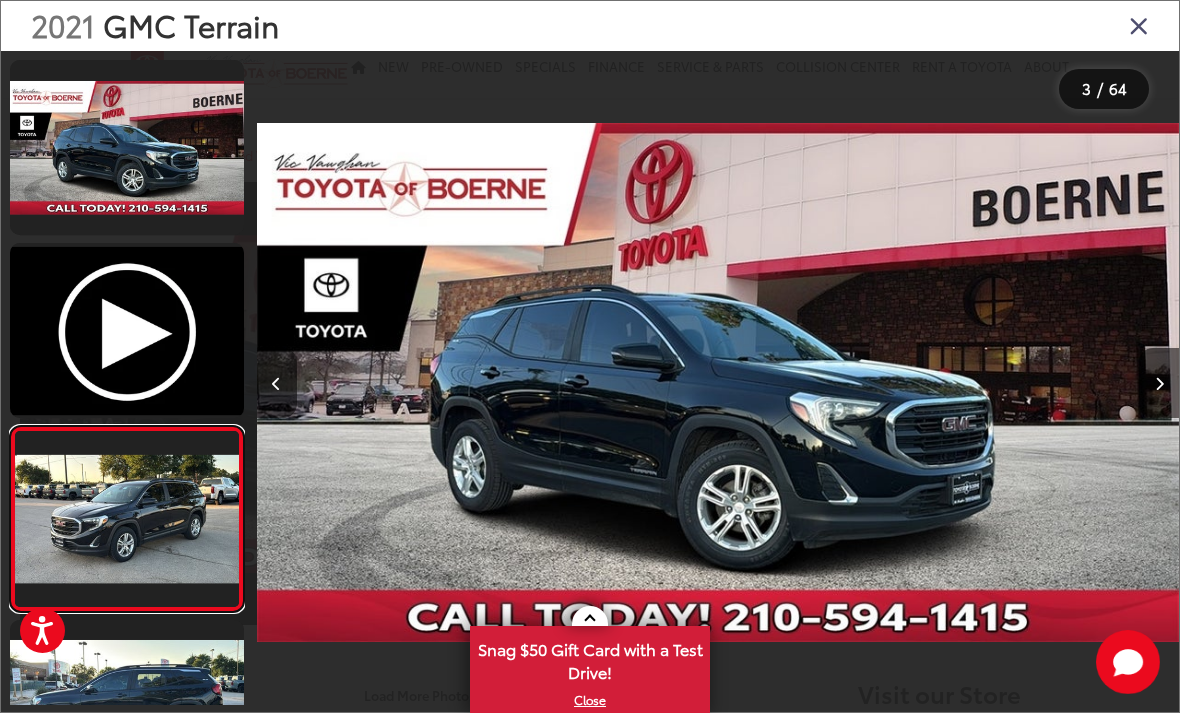 scroll, scrollTop: 0, scrollLeft: 1845, axis: horizontal 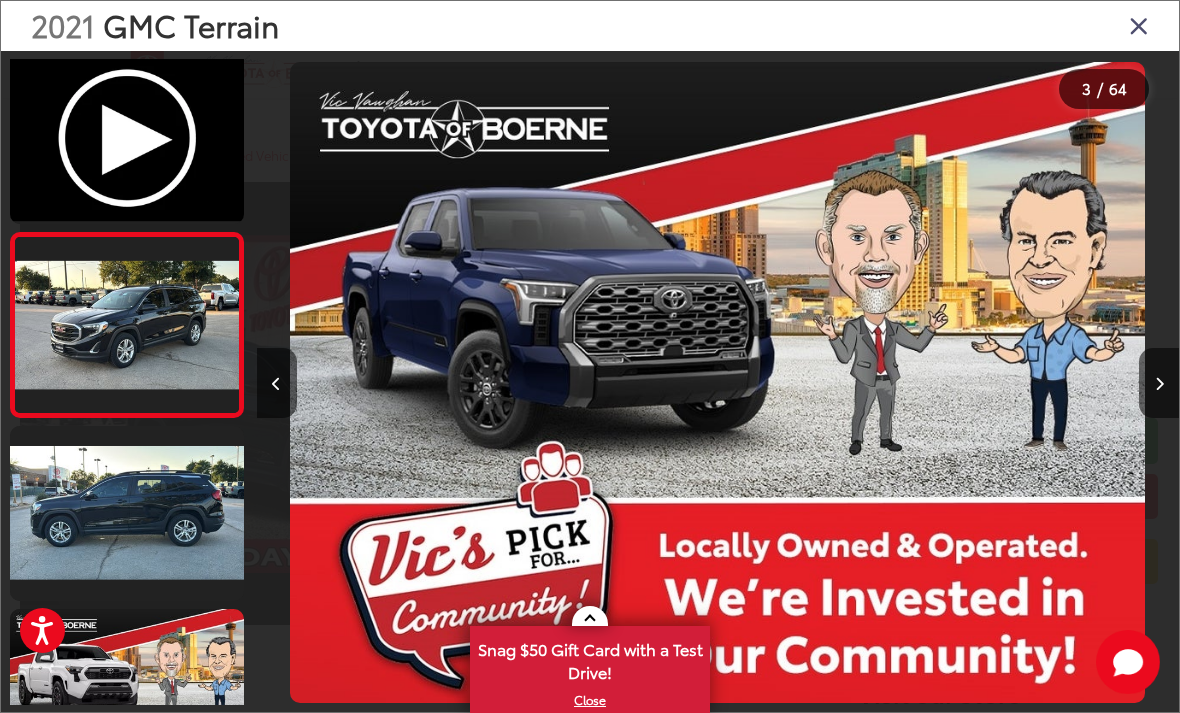 click on "2021   GMC Terrain" at bounding box center (590, 26) 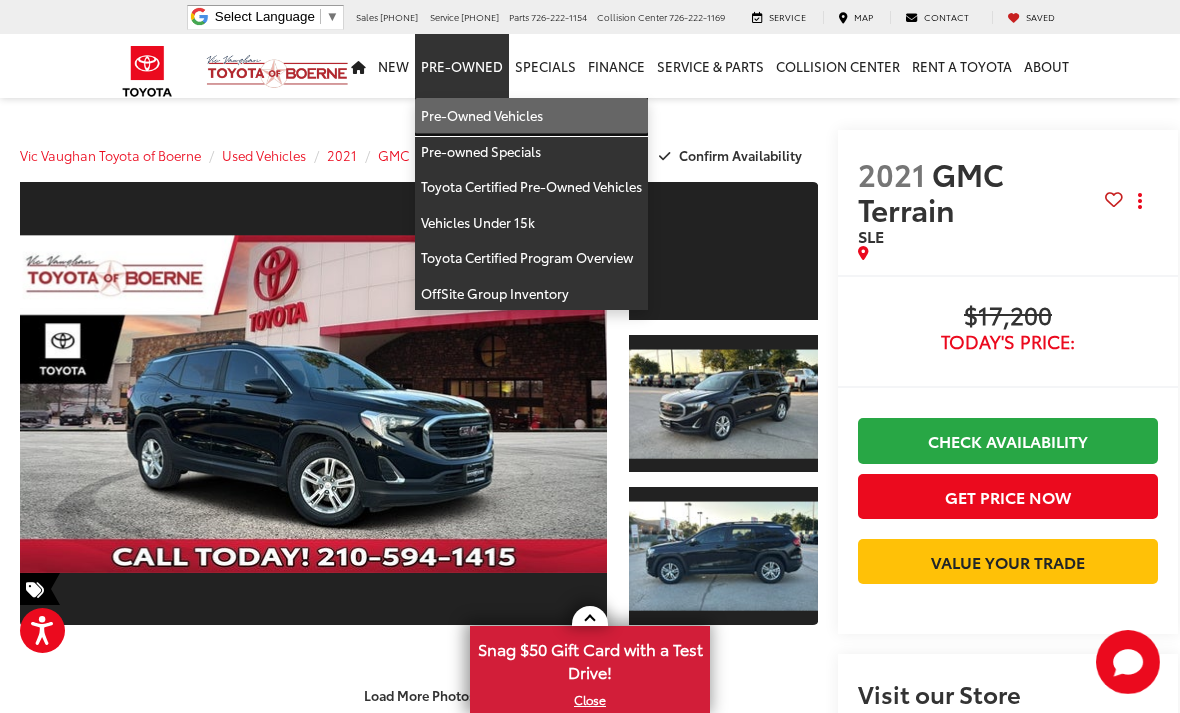 click on "Pre-Owned Vehicles" at bounding box center (531, 116) 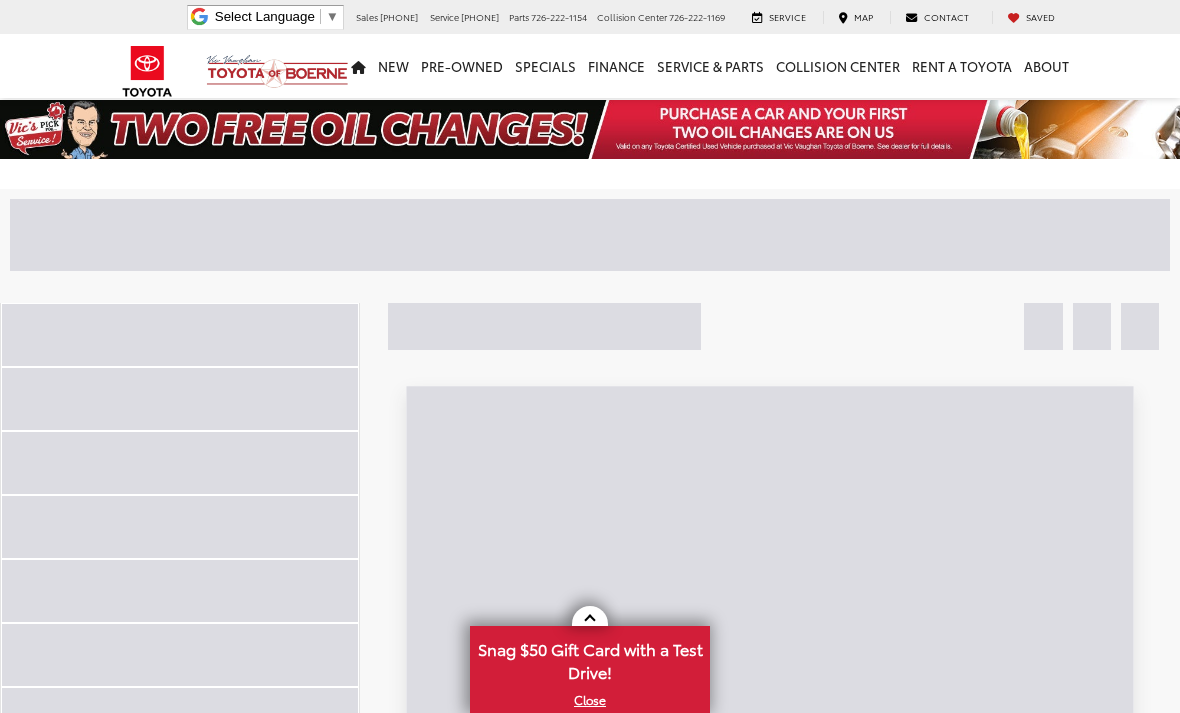 scroll, scrollTop: 0, scrollLeft: 0, axis: both 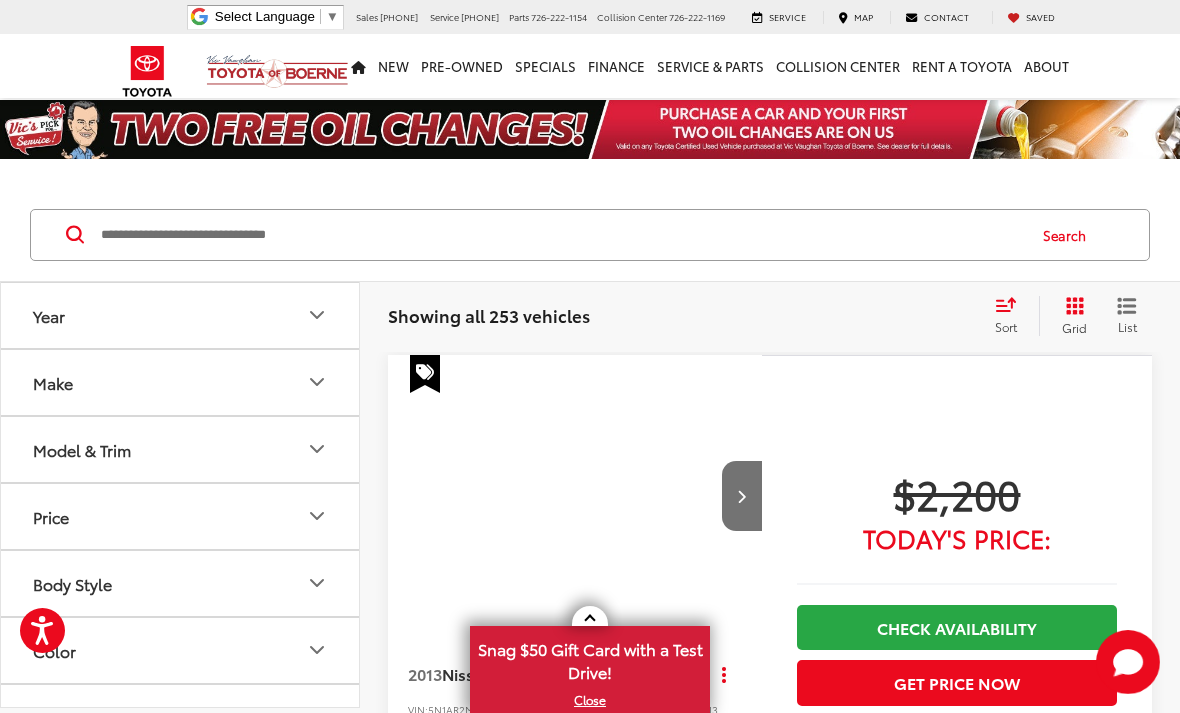 click at bounding box center [561, 235] 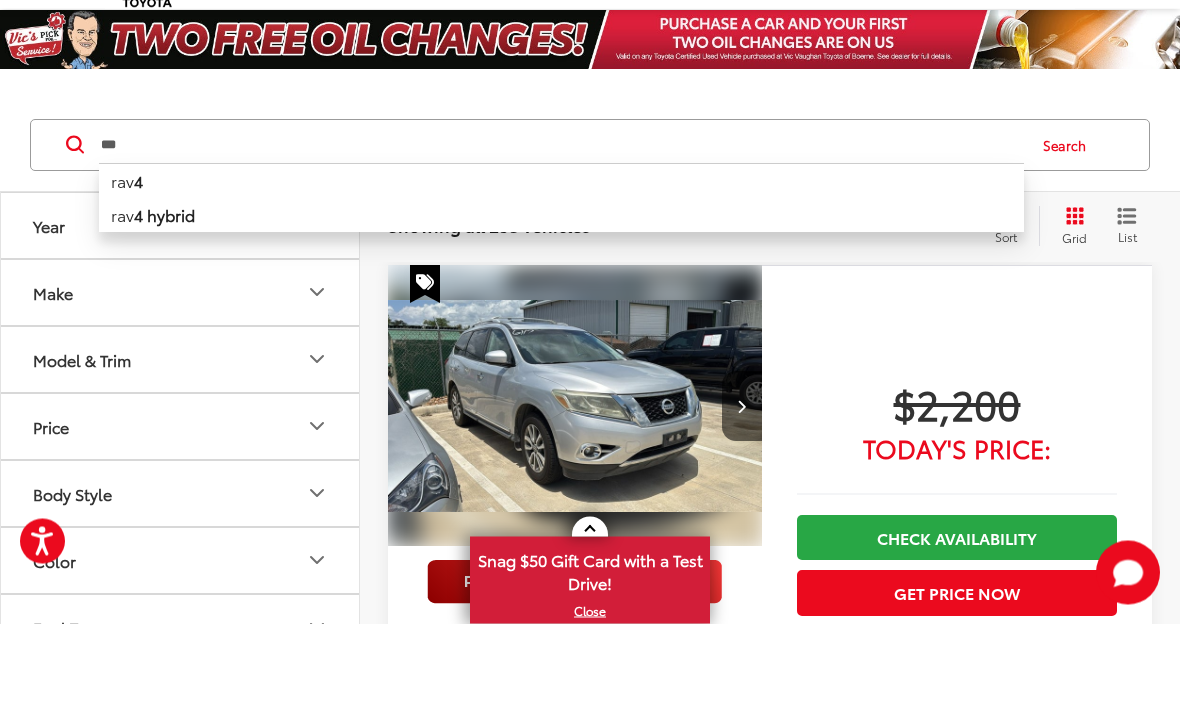 click on "rav 4" at bounding box center (561, 270) 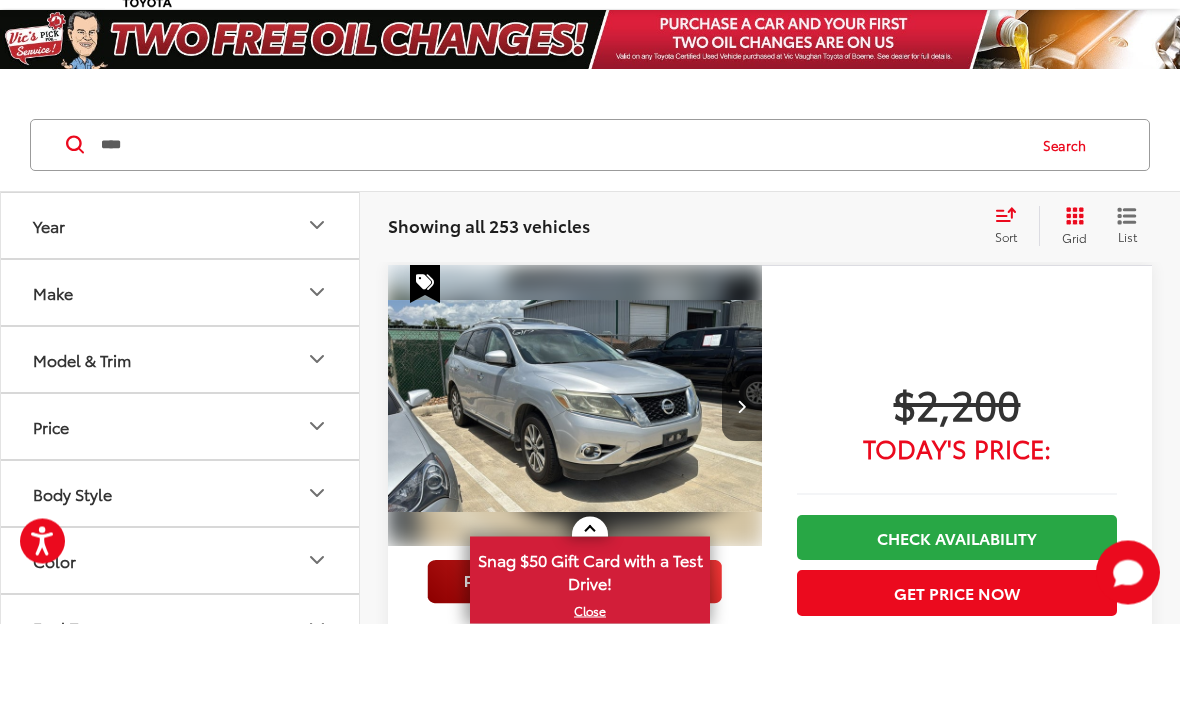 scroll, scrollTop: 90, scrollLeft: 0, axis: vertical 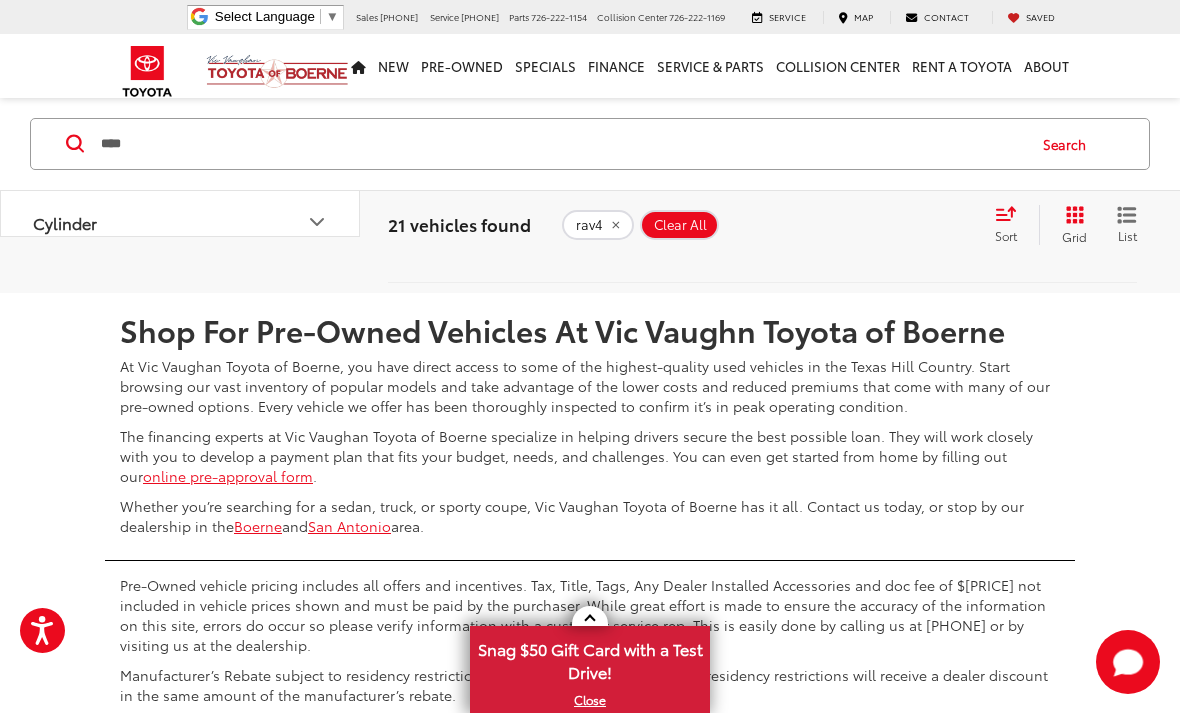 click on "2" at bounding box center [884, 234] 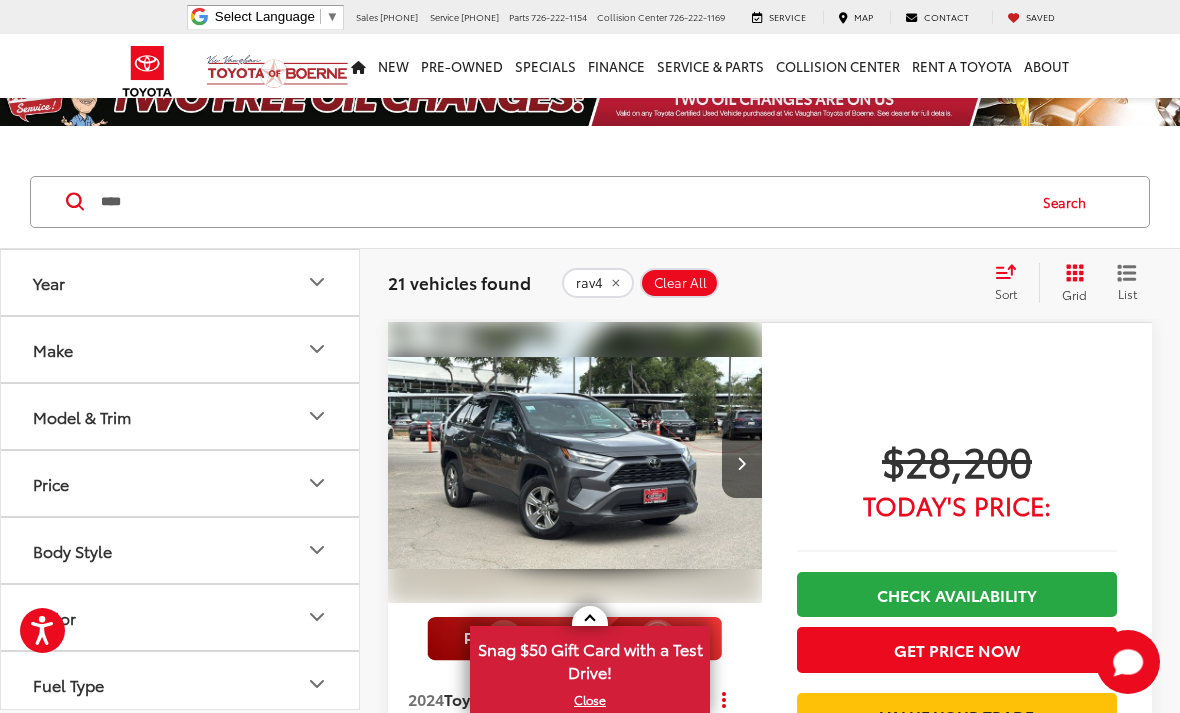 scroll, scrollTop: 35, scrollLeft: 0, axis: vertical 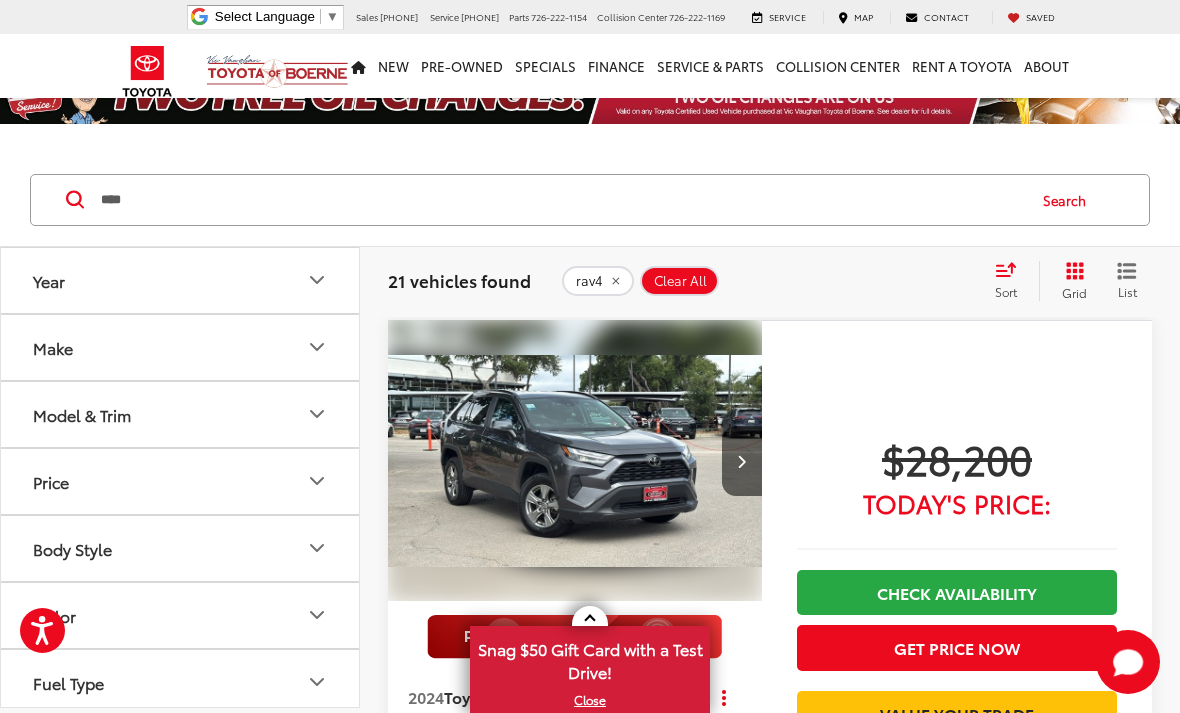 click at bounding box center (575, 461) 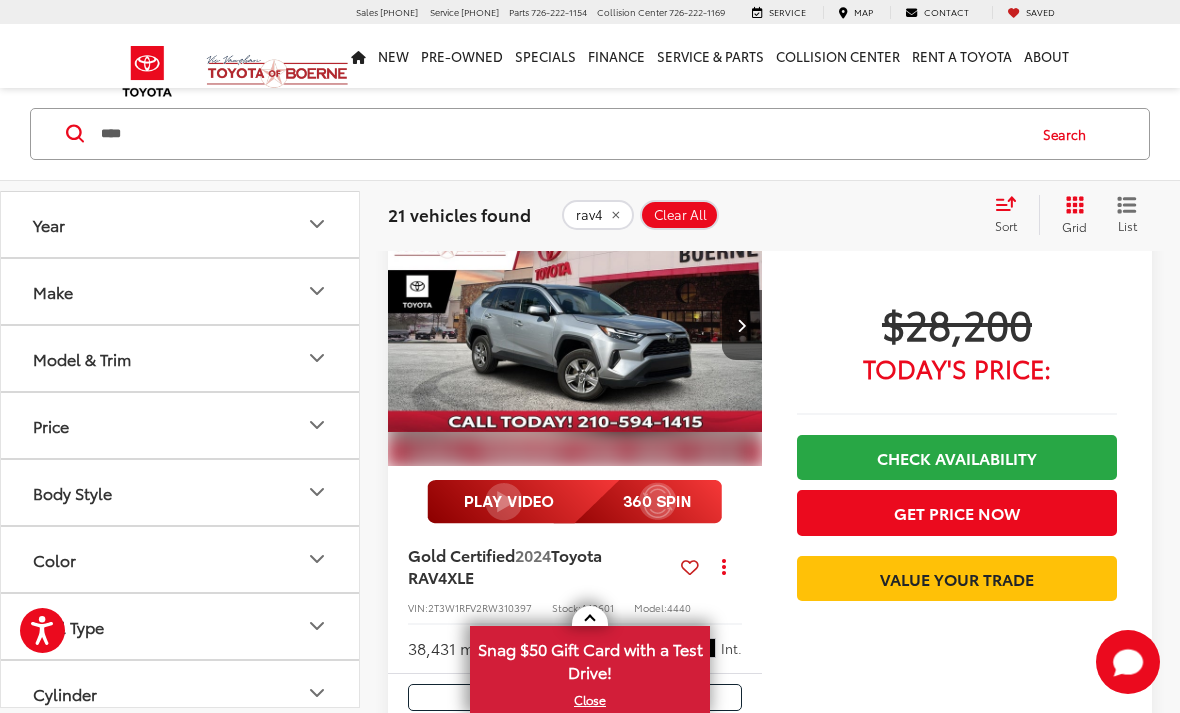 scroll, scrollTop: 1487, scrollLeft: 0, axis: vertical 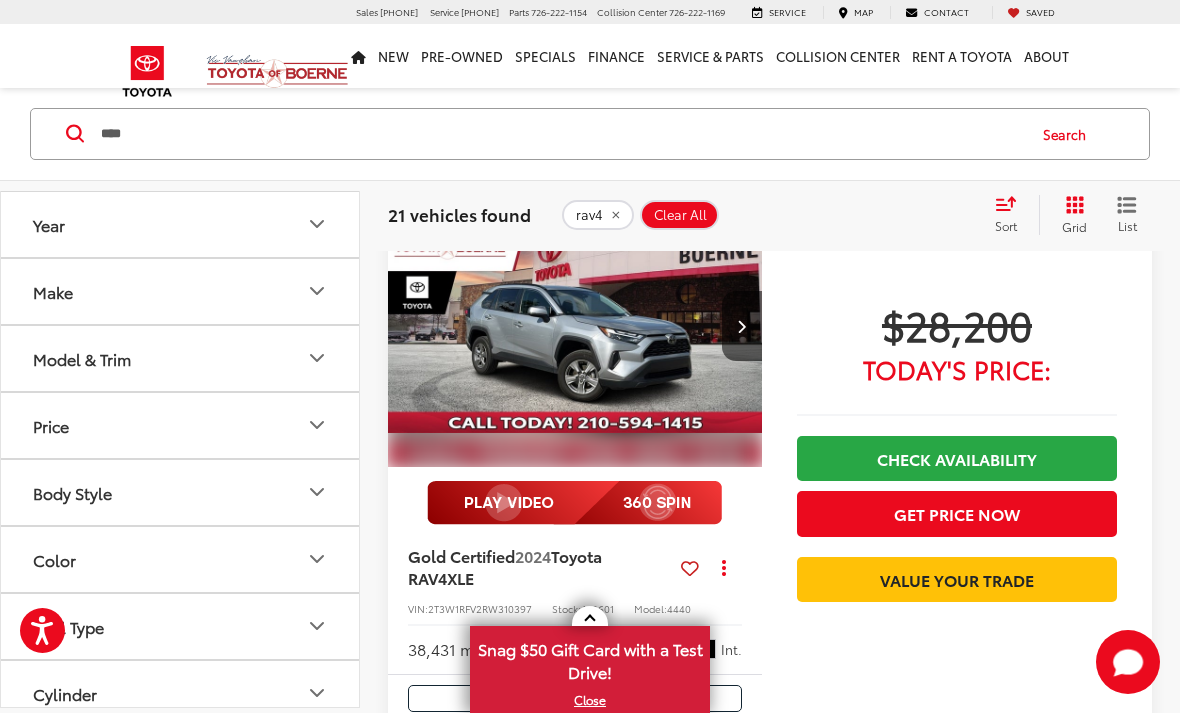 click at bounding box center (575, 327) 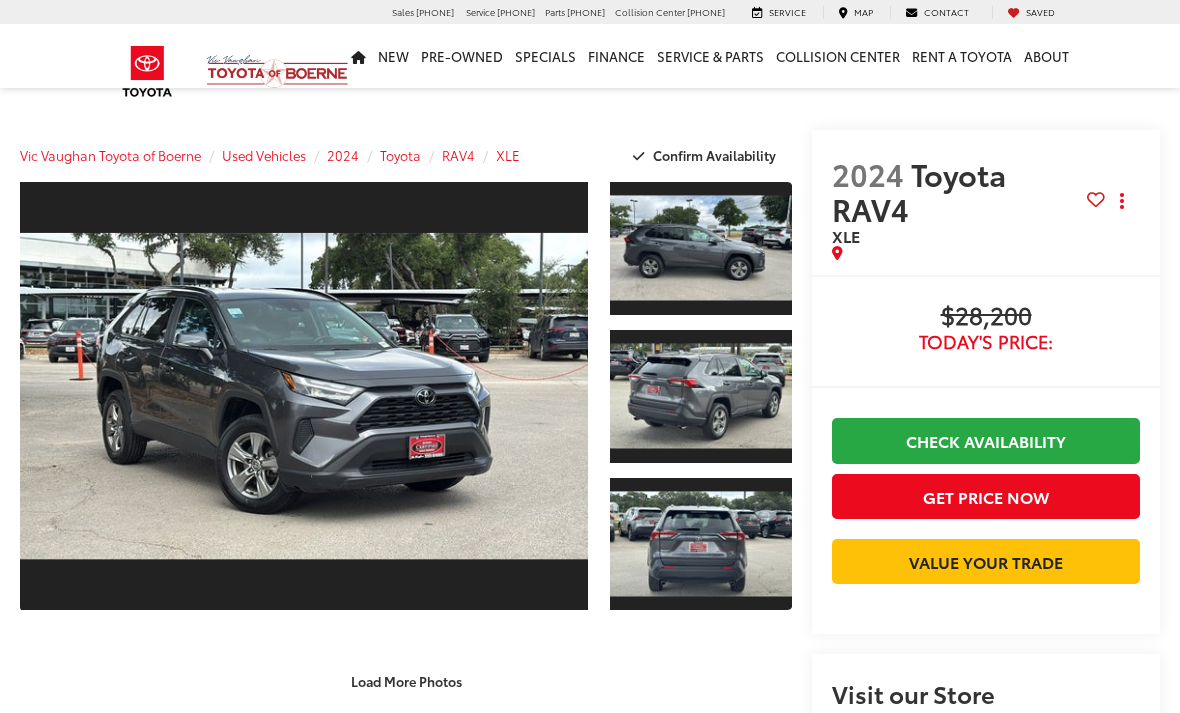 scroll, scrollTop: 0, scrollLeft: 0, axis: both 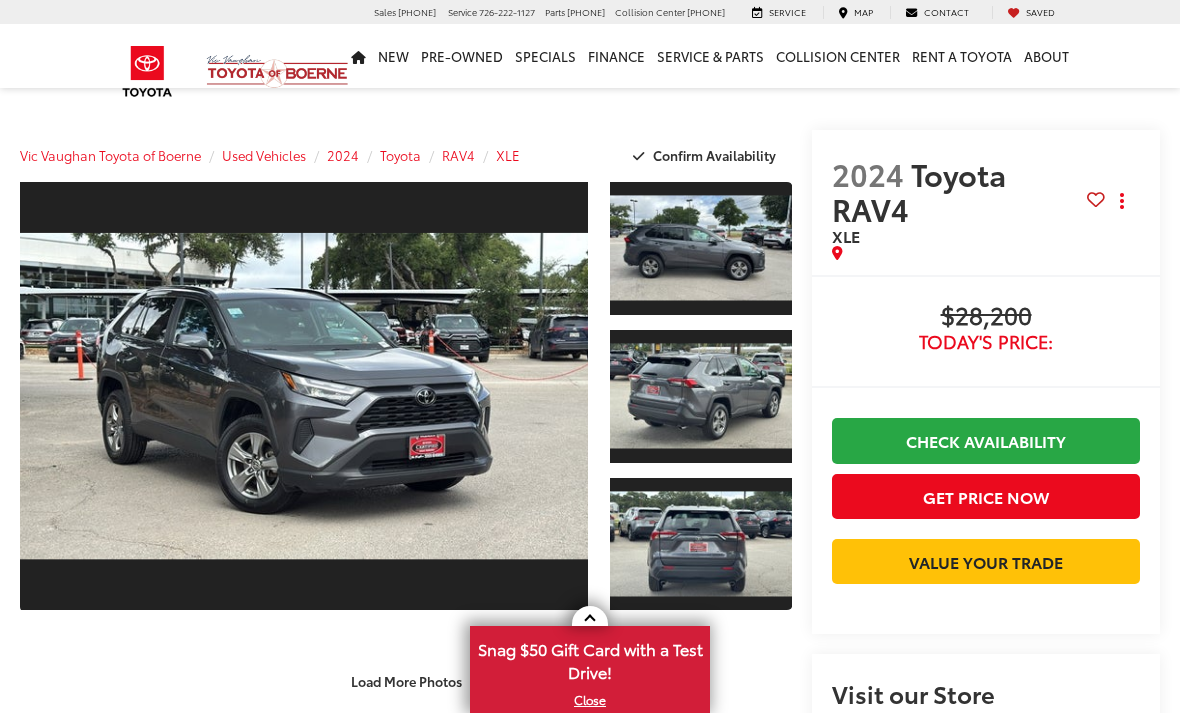click at bounding box center [701, 396] 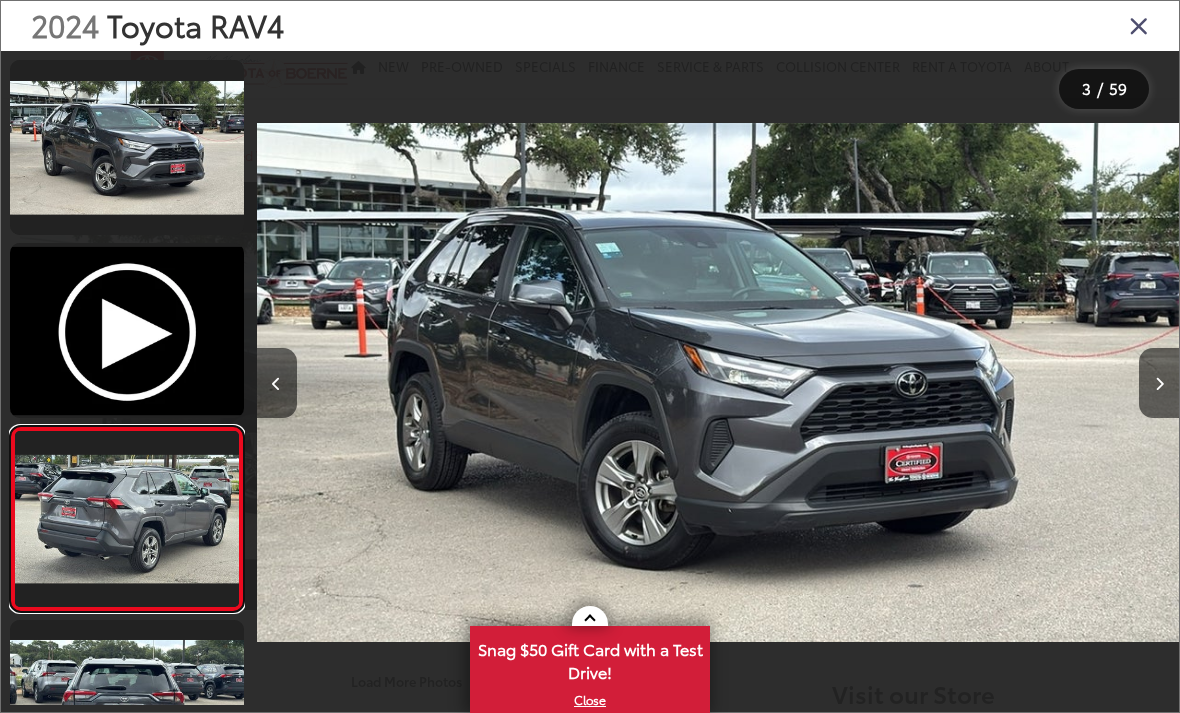 scroll, scrollTop: 0, scrollLeft: 1845, axis: horizontal 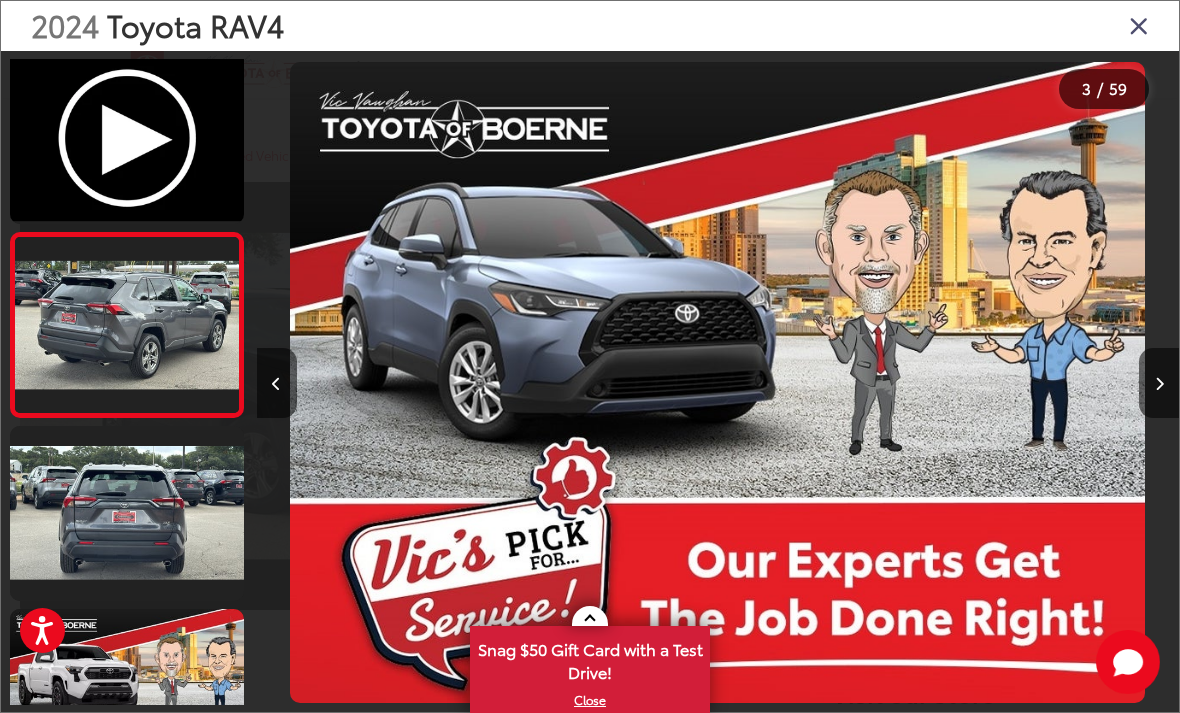 click at bounding box center [1139, 25] 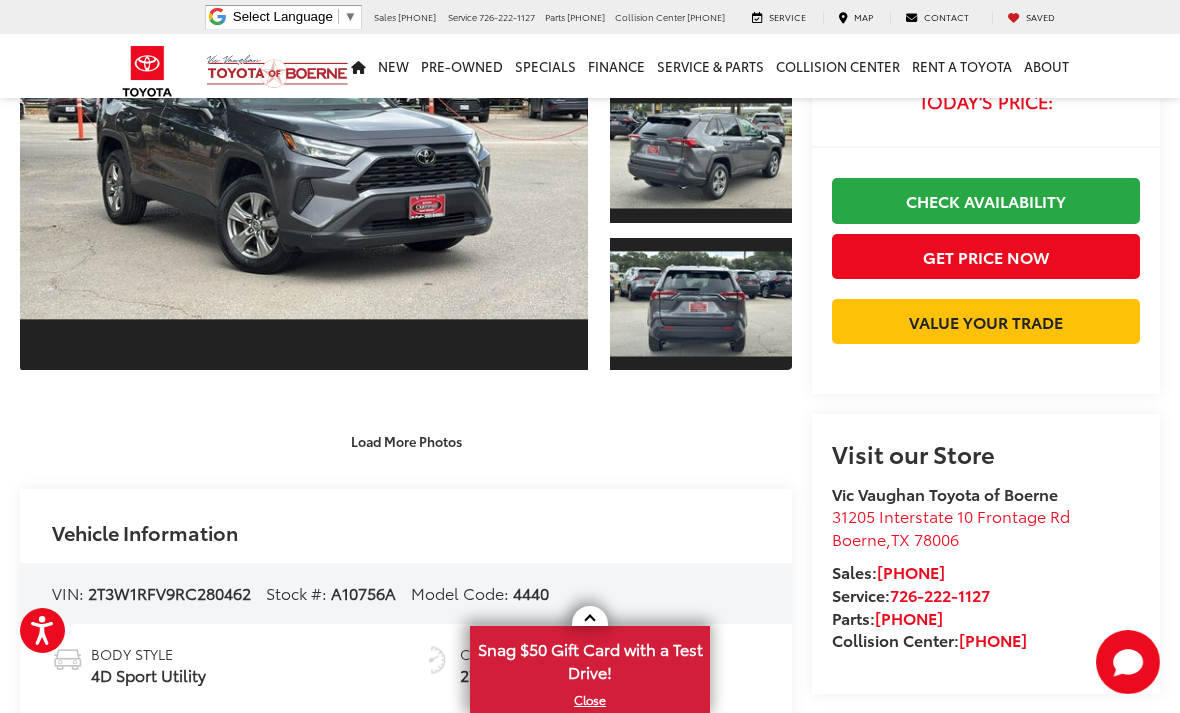 scroll, scrollTop: 0, scrollLeft: 0, axis: both 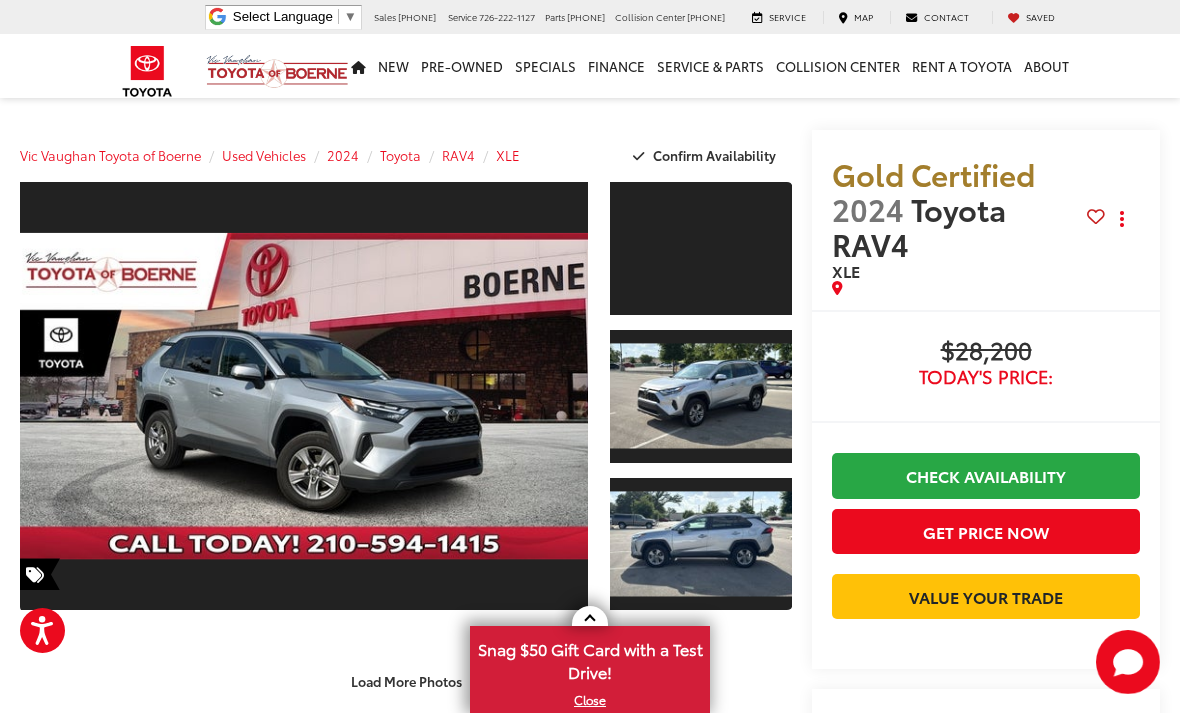 click at bounding box center (701, 396) 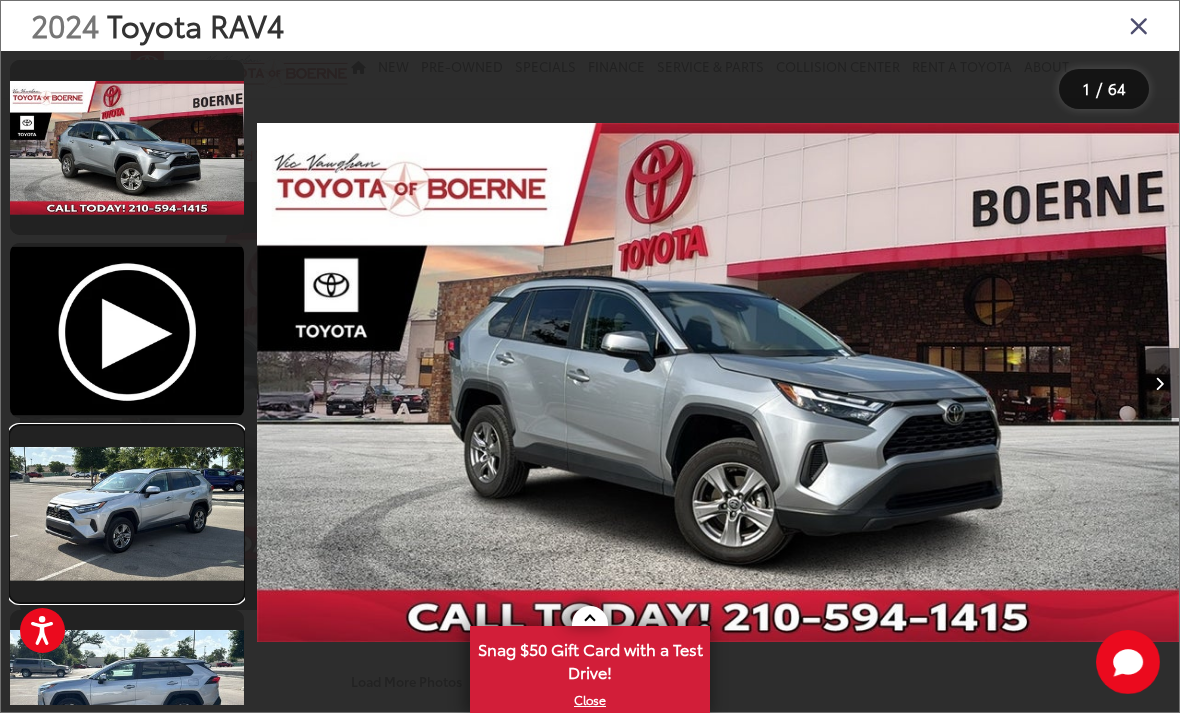 scroll, scrollTop: 0, scrollLeft: 862, axis: horizontal 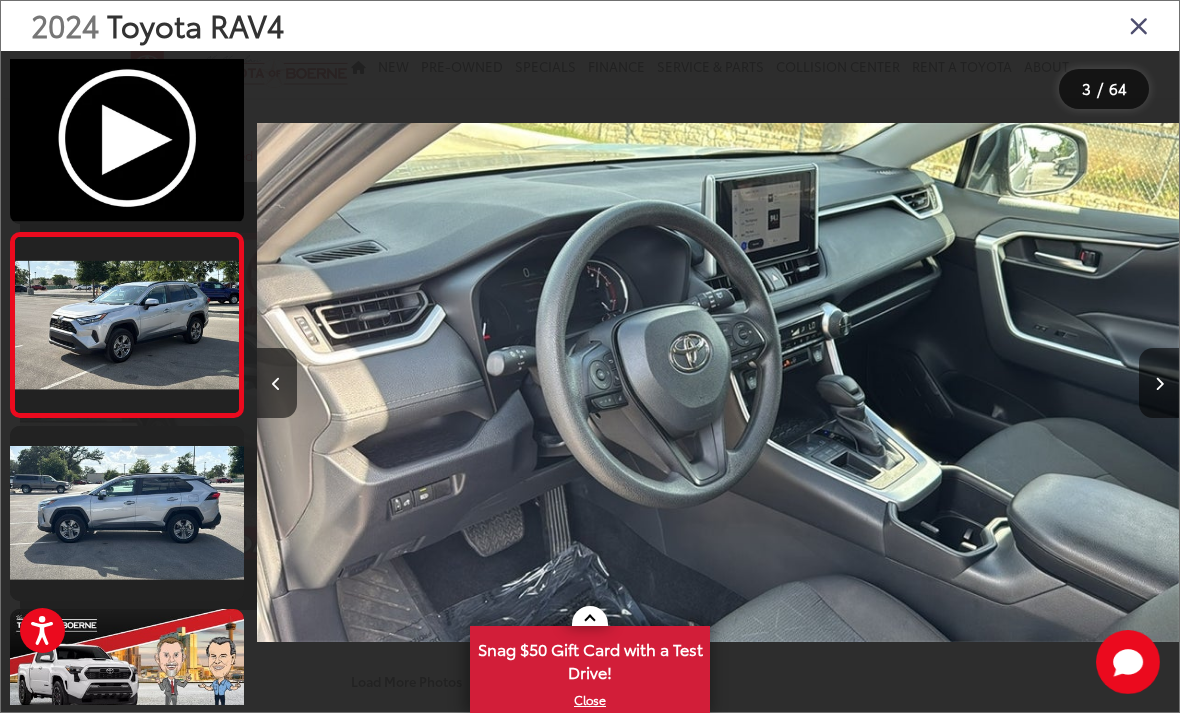 click at bounding box center (1139, 25) 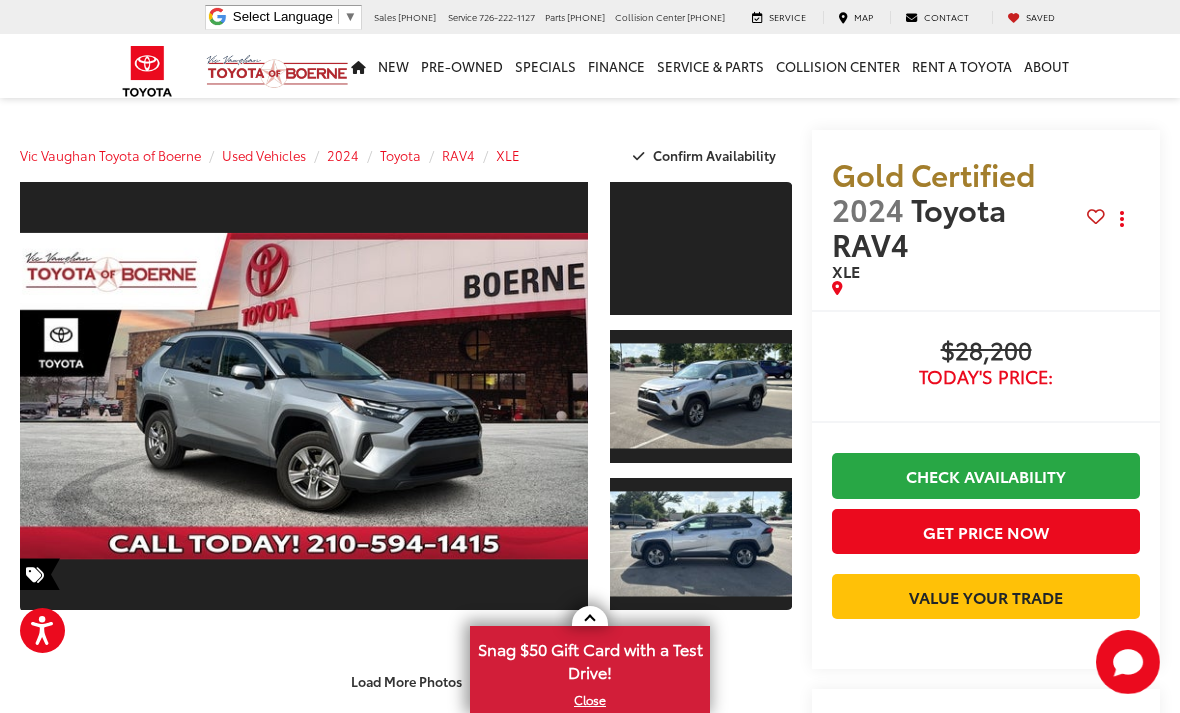 scroll, scrollTop: 3, scrollLeft: 0, axis: vertical 